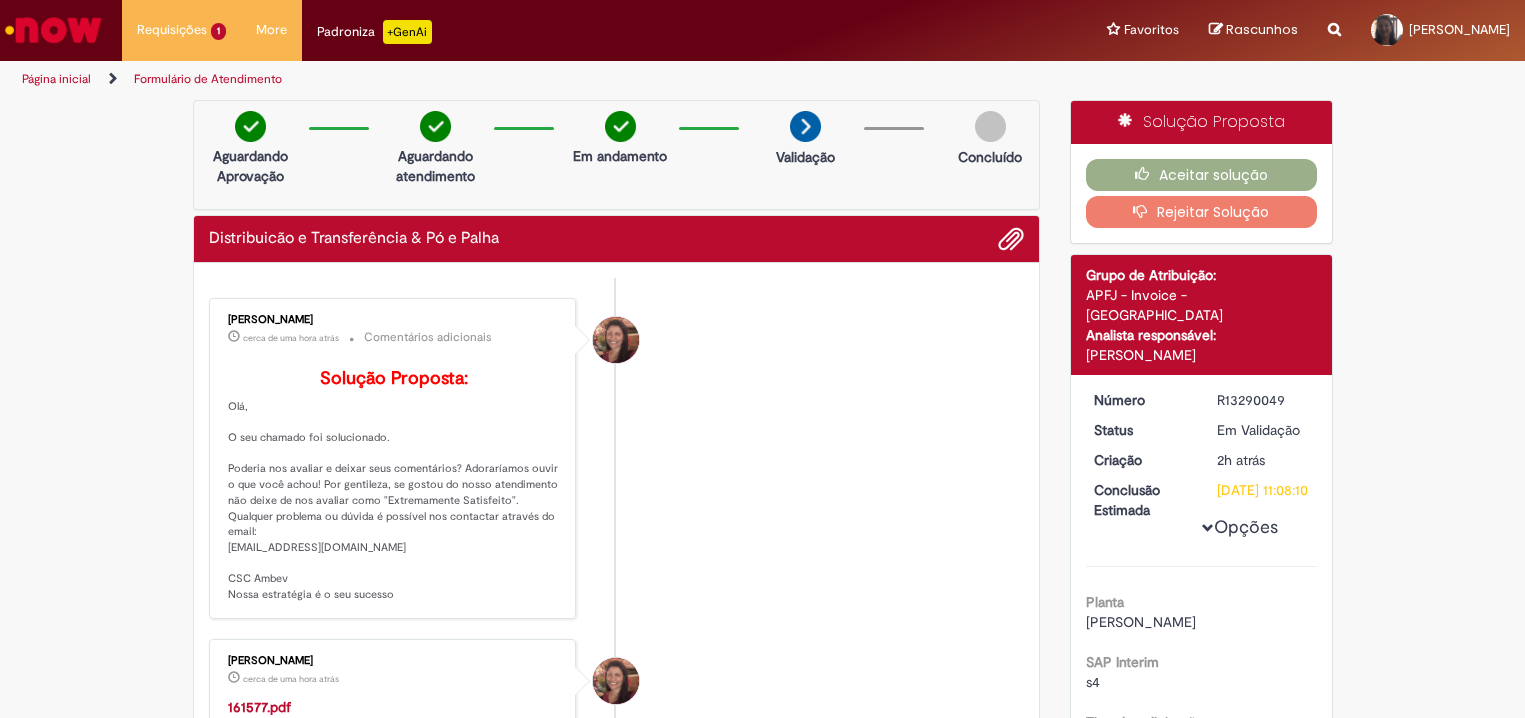 scroll, scrollTop: 0, scrollLeft: 0, axis: both 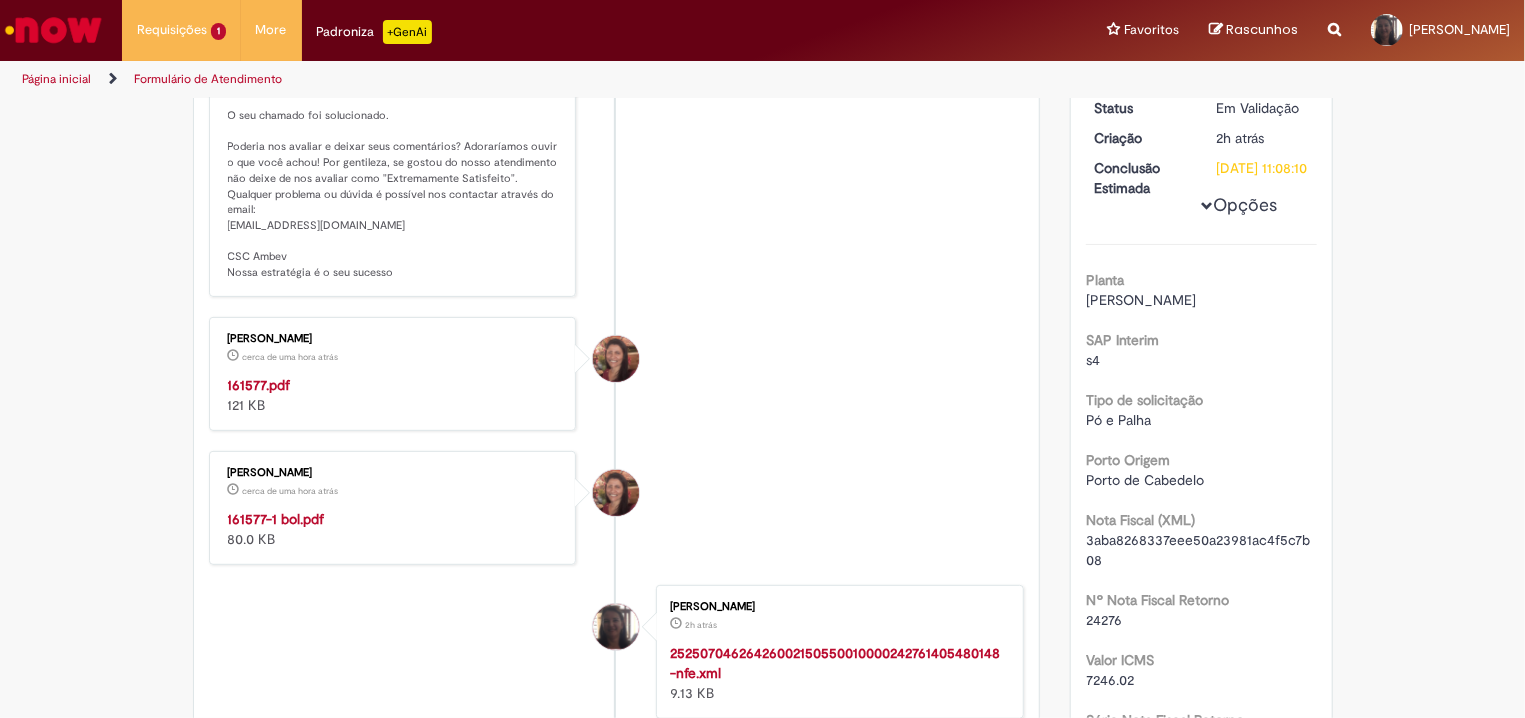 click on "161577.pdf" at bounding box center (259, 385) 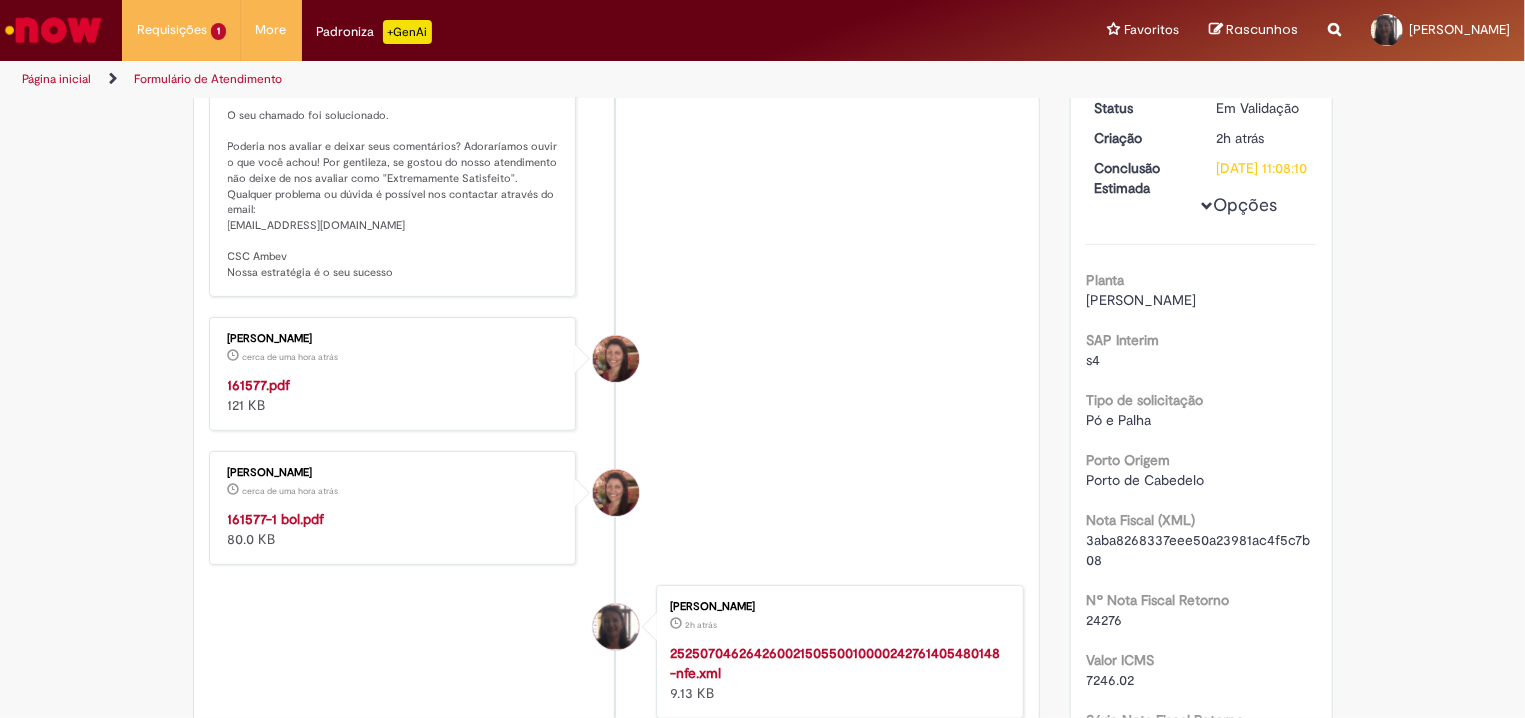 click on "161577-1 bol.pdf" at bounding box center (276, 519) 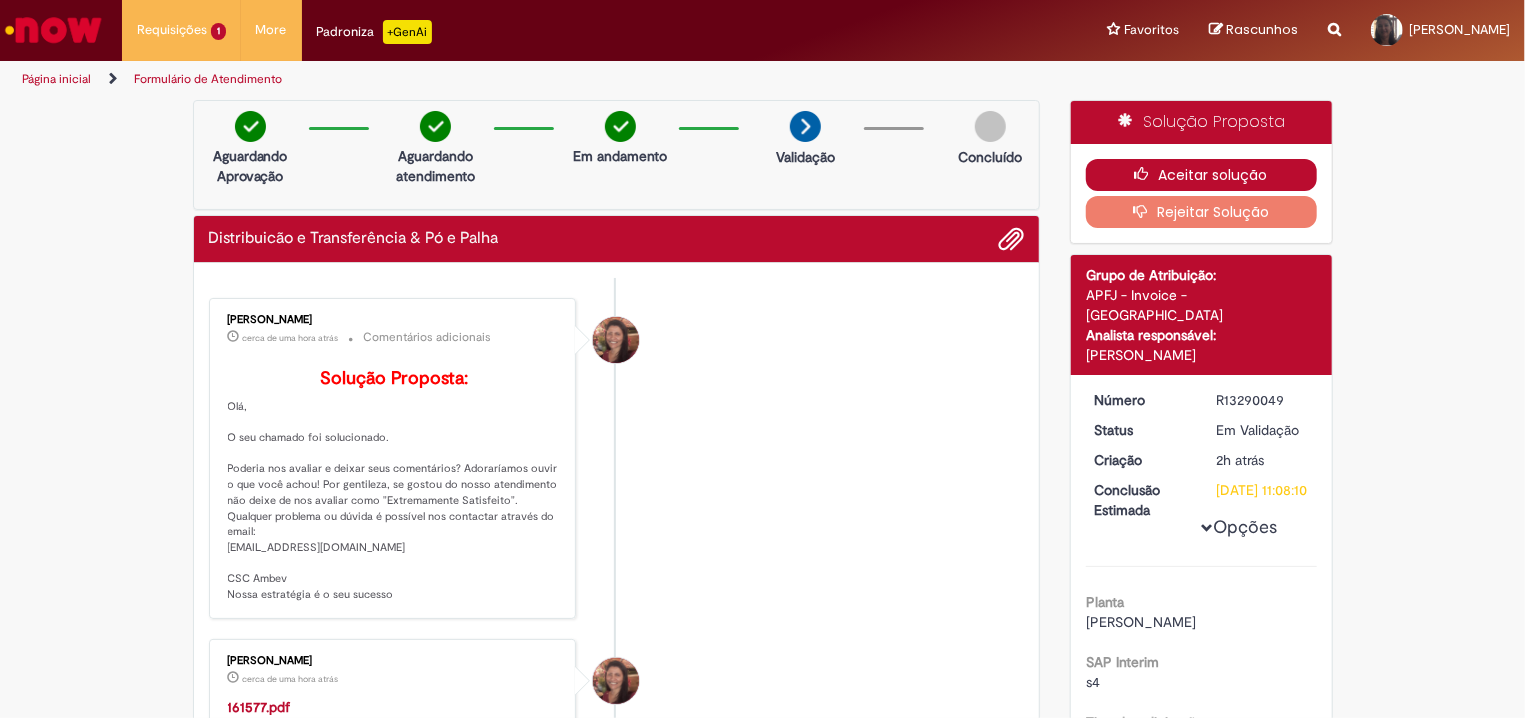 click on "Aceitar solução" at bounding box center (1201, 175) 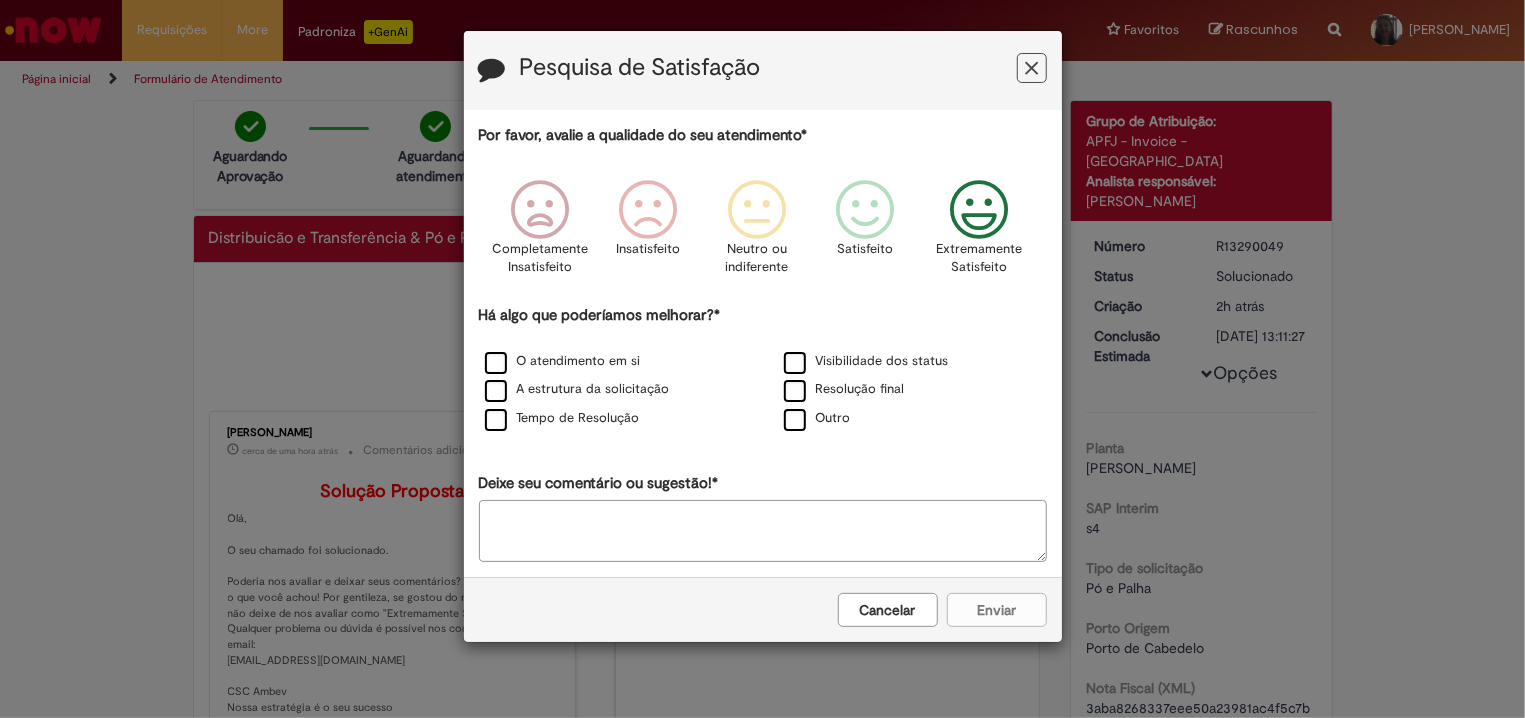 drag, startPoint x: 983, startPoint y: 208, endPoint x: 973, endPoint y: 213, distance: 11.18034 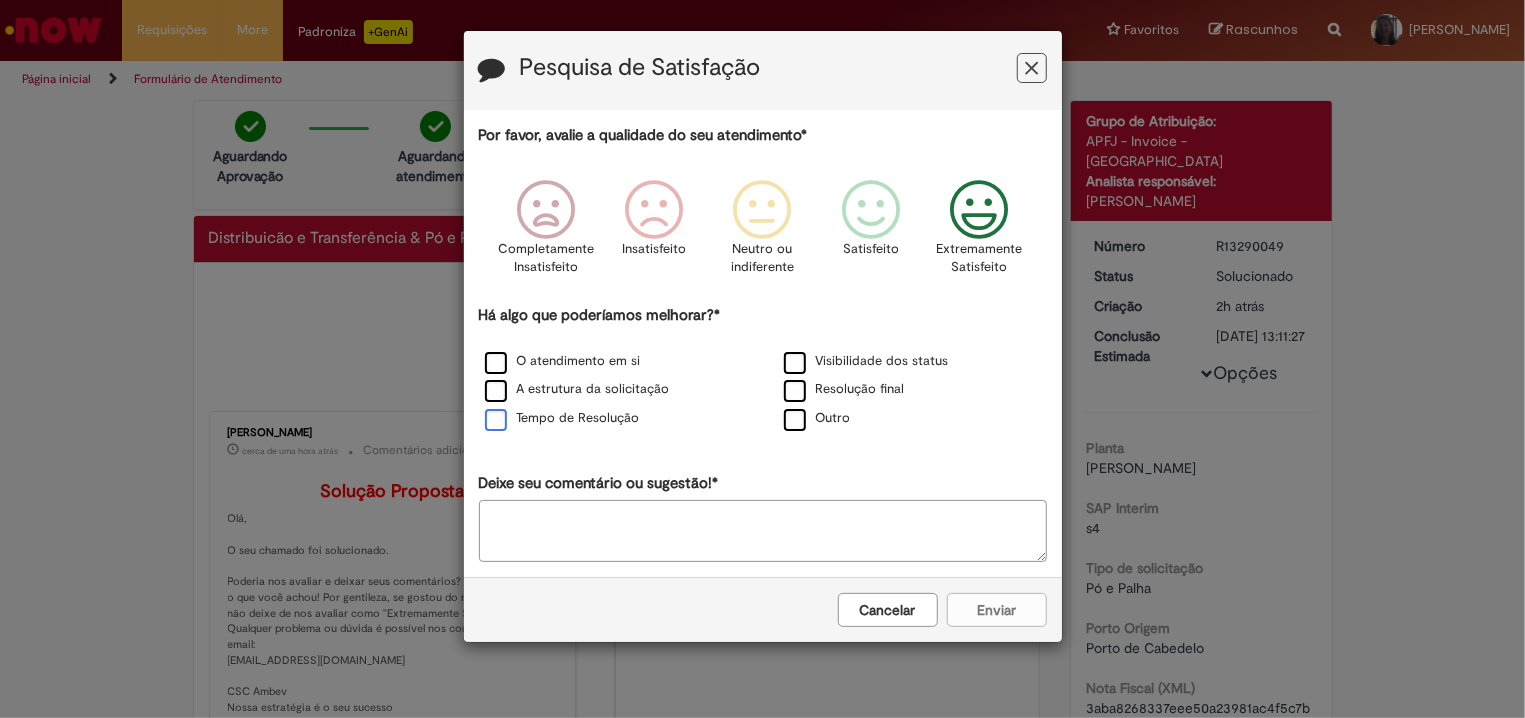 click on "Tempo de Resolução" at bounding box center (562, 418) 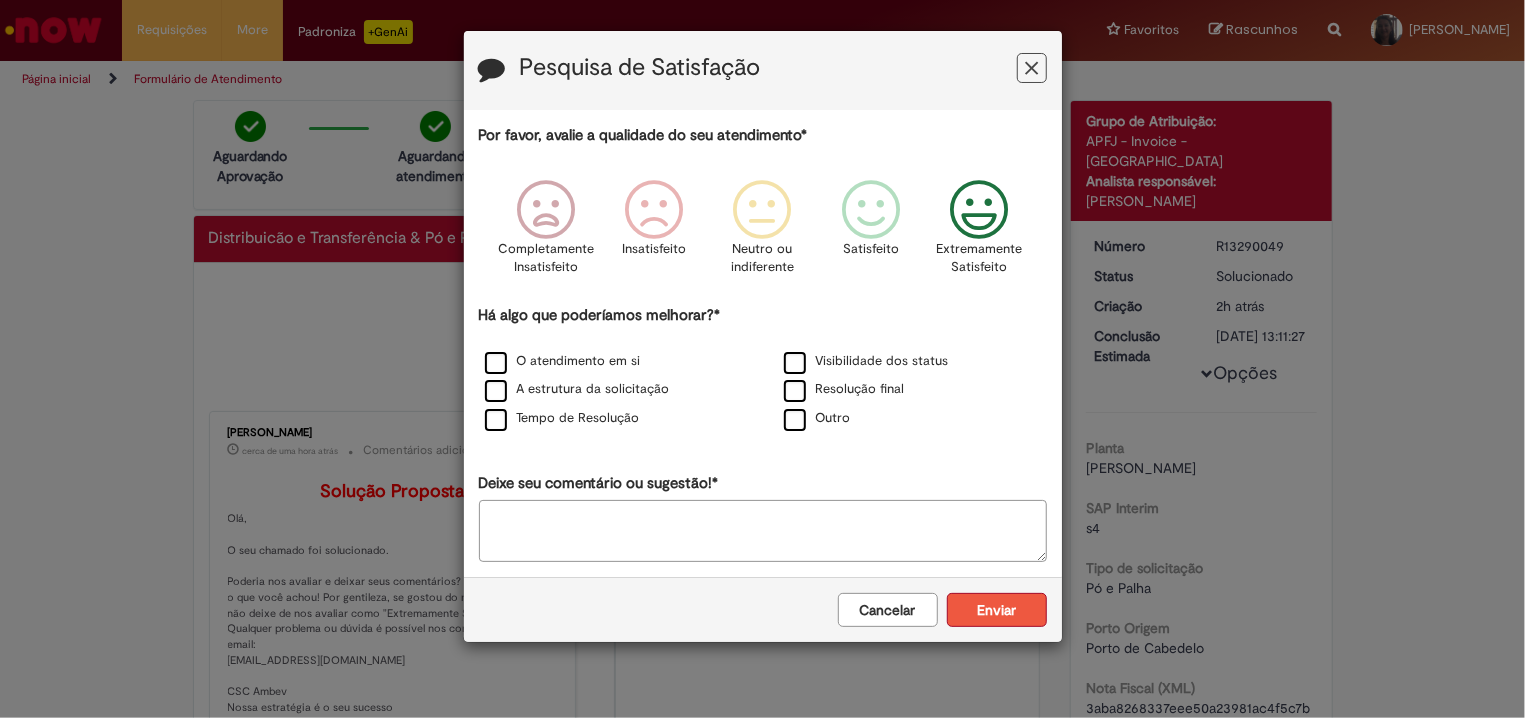 click on "Enviar" at bounding box center [997, 610] 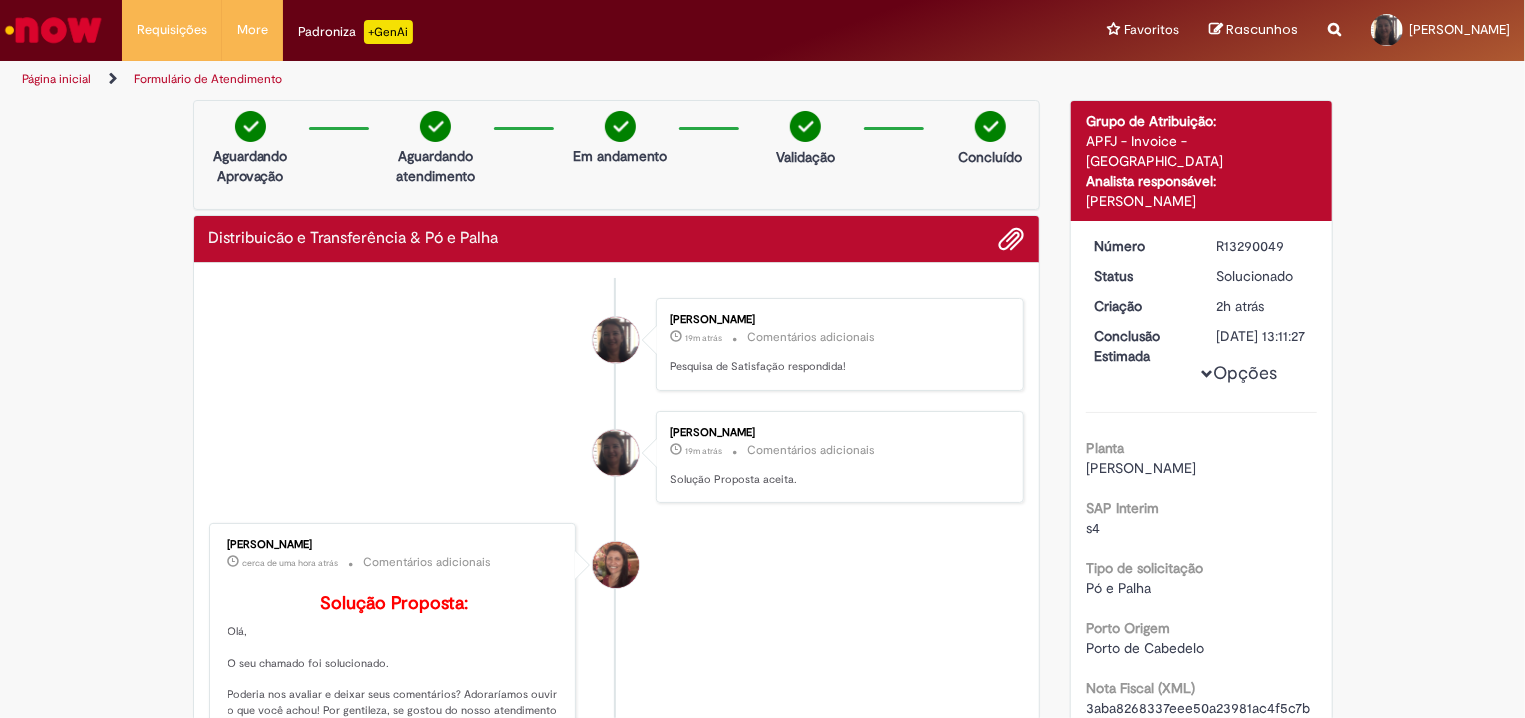 click at bounding box center (53, 30) 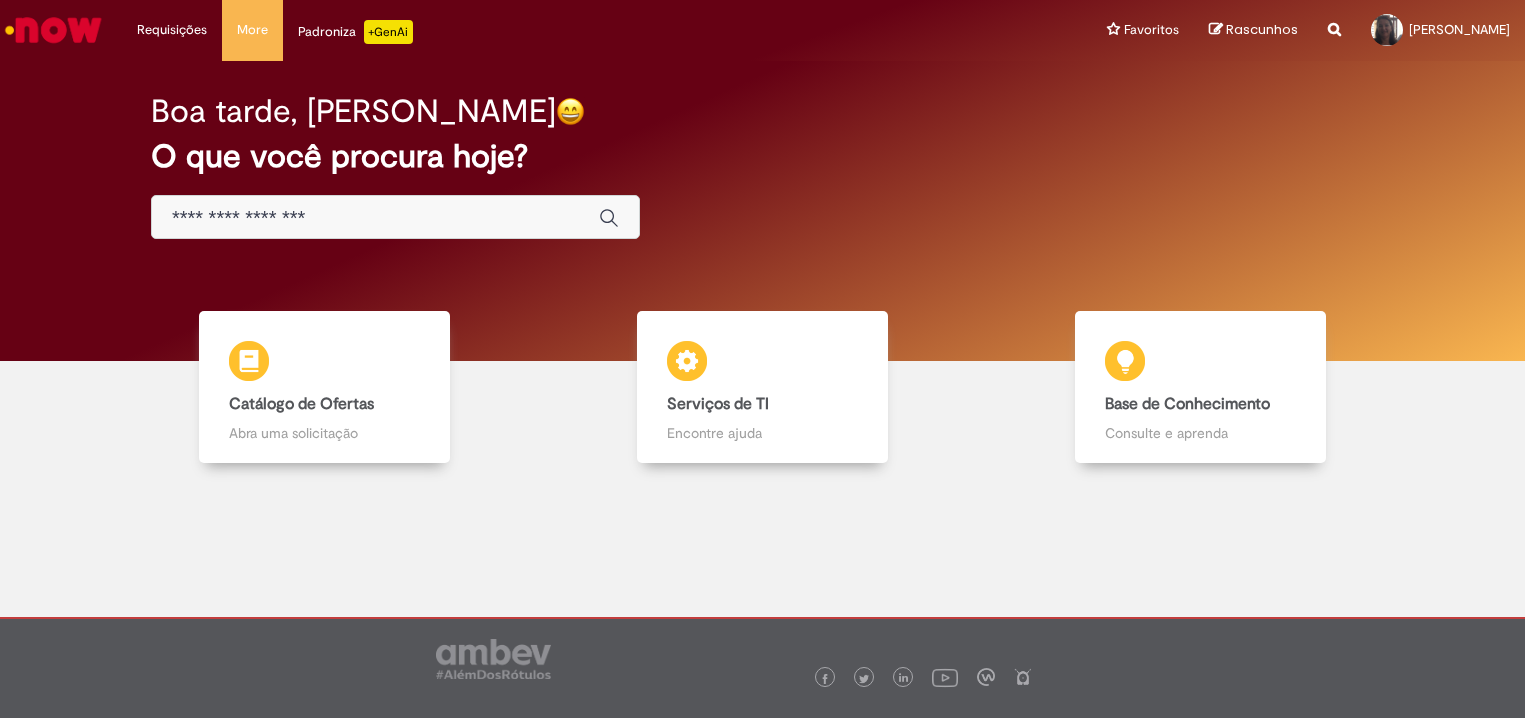 scroll, scrollTop: 0, scrollLeft: 0, axis: both 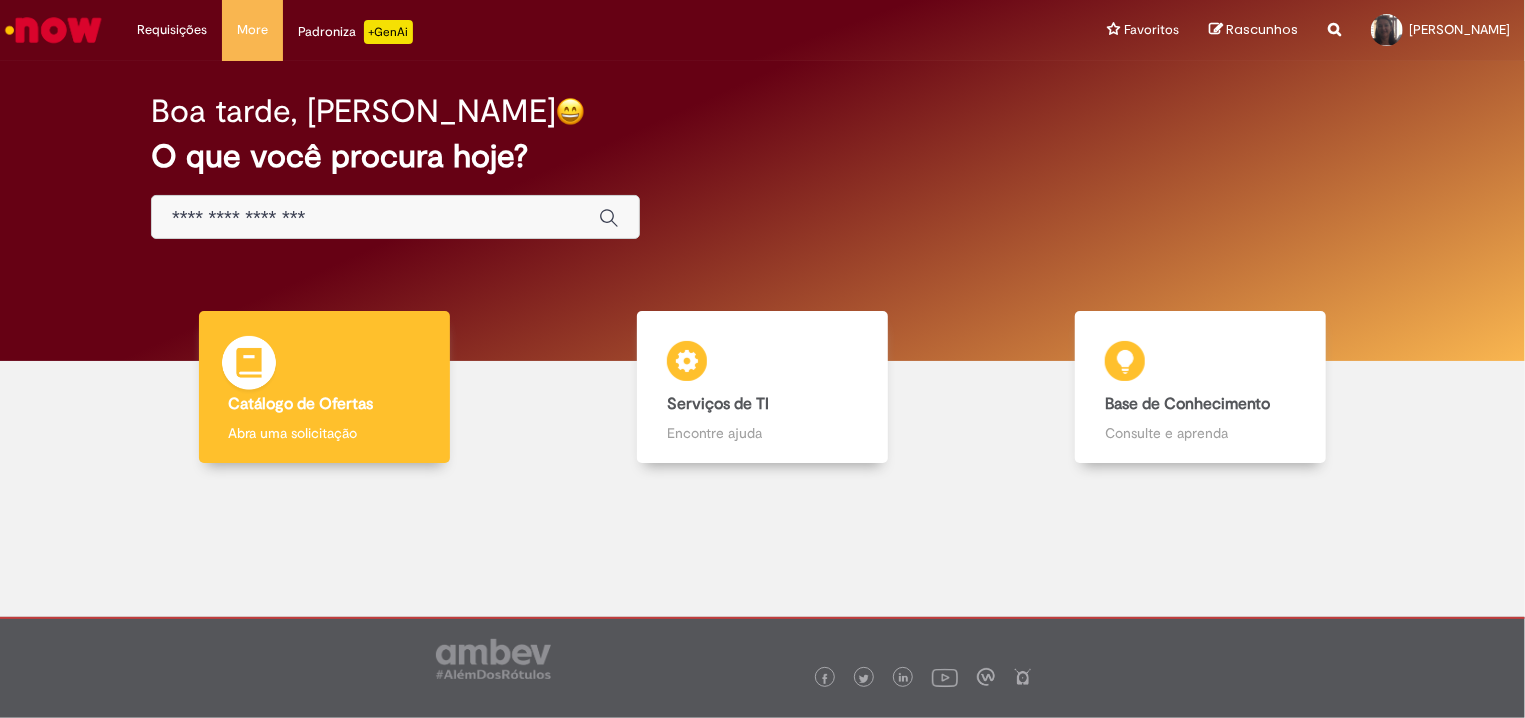 click on "Abra uma solicitação" at bounding box center [324, 433] 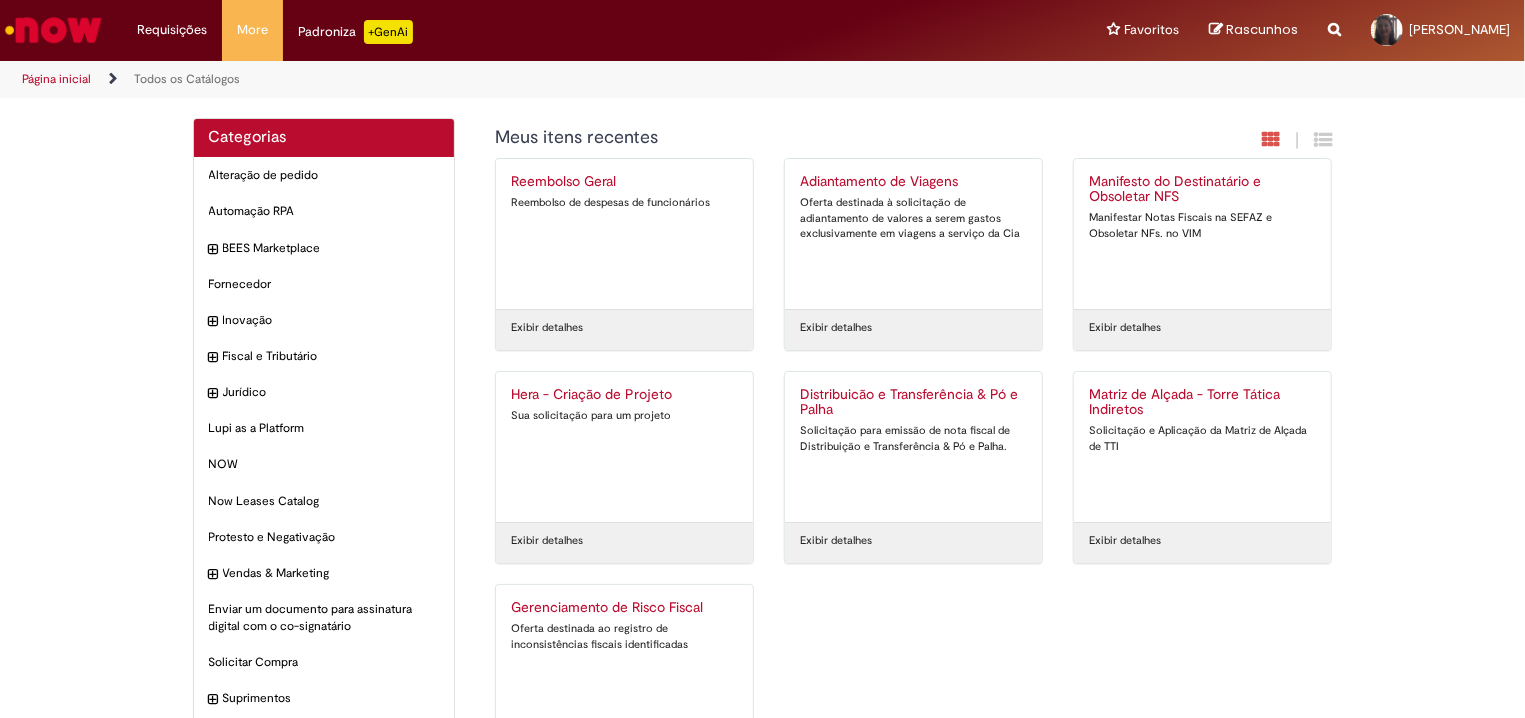 click on "Distribuicão e Transferência & Pó e Palha
Solicitação para emissão de nota fiscal de Distribuição e Transferência  & Pó e Palha." at bounding box center (913, 447) 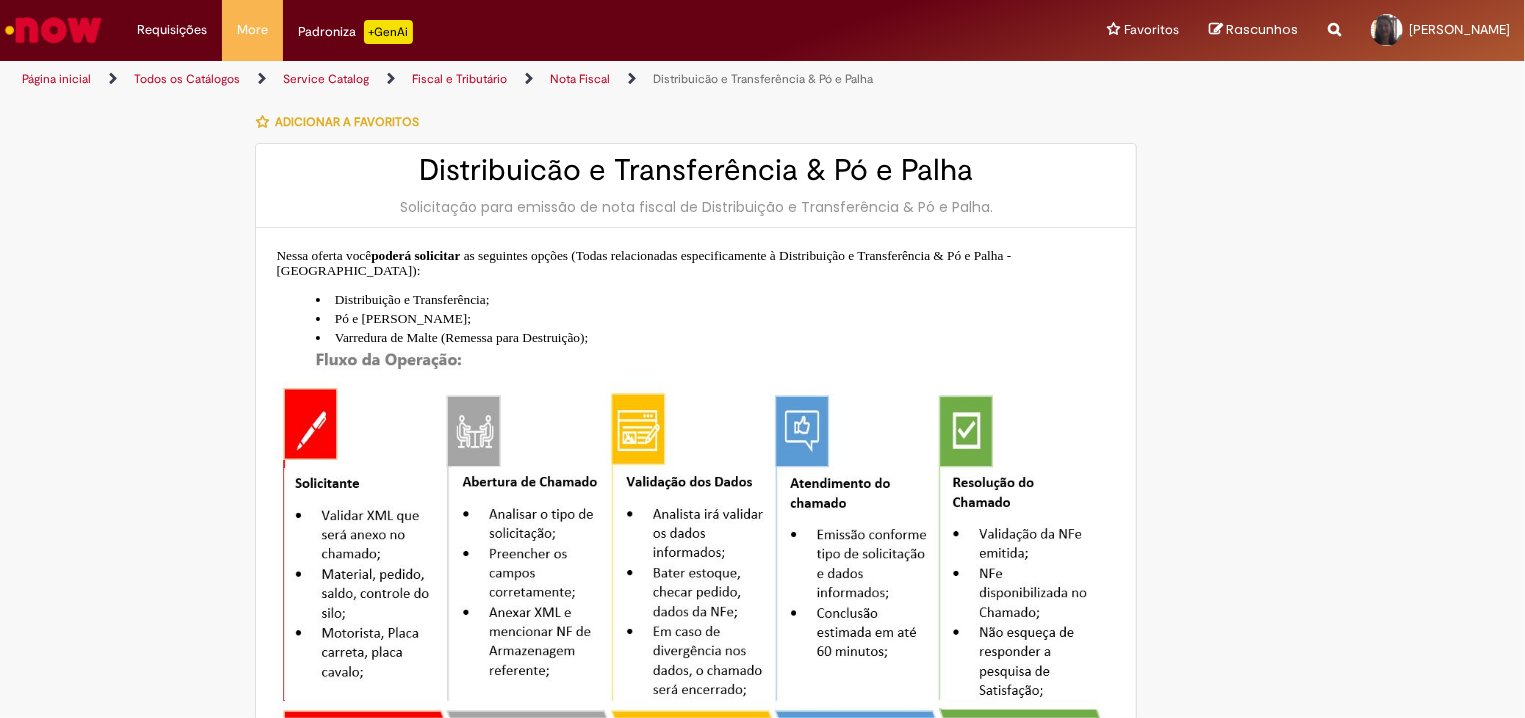 type on "**********" 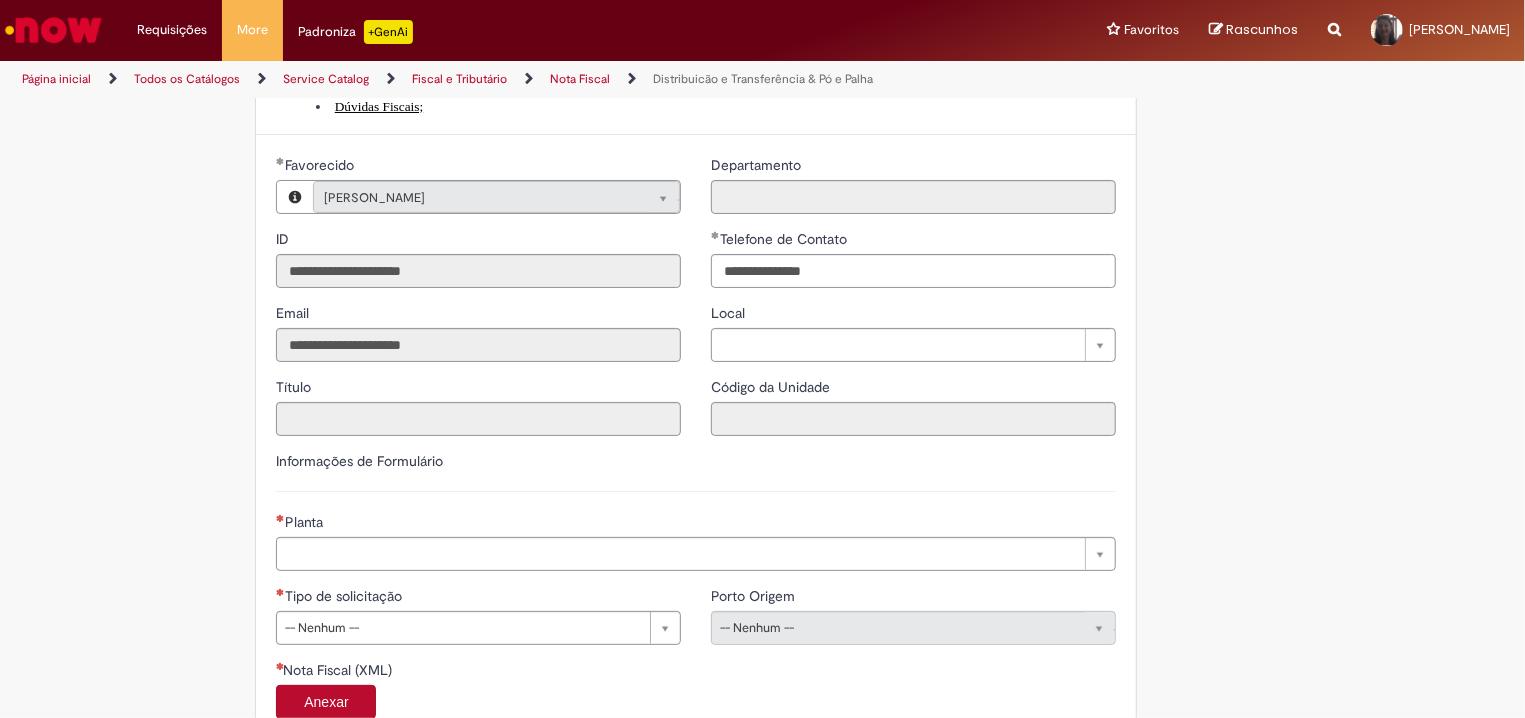 scroll, scrollTop: 965, scrollLeft: 0, axis: vertical 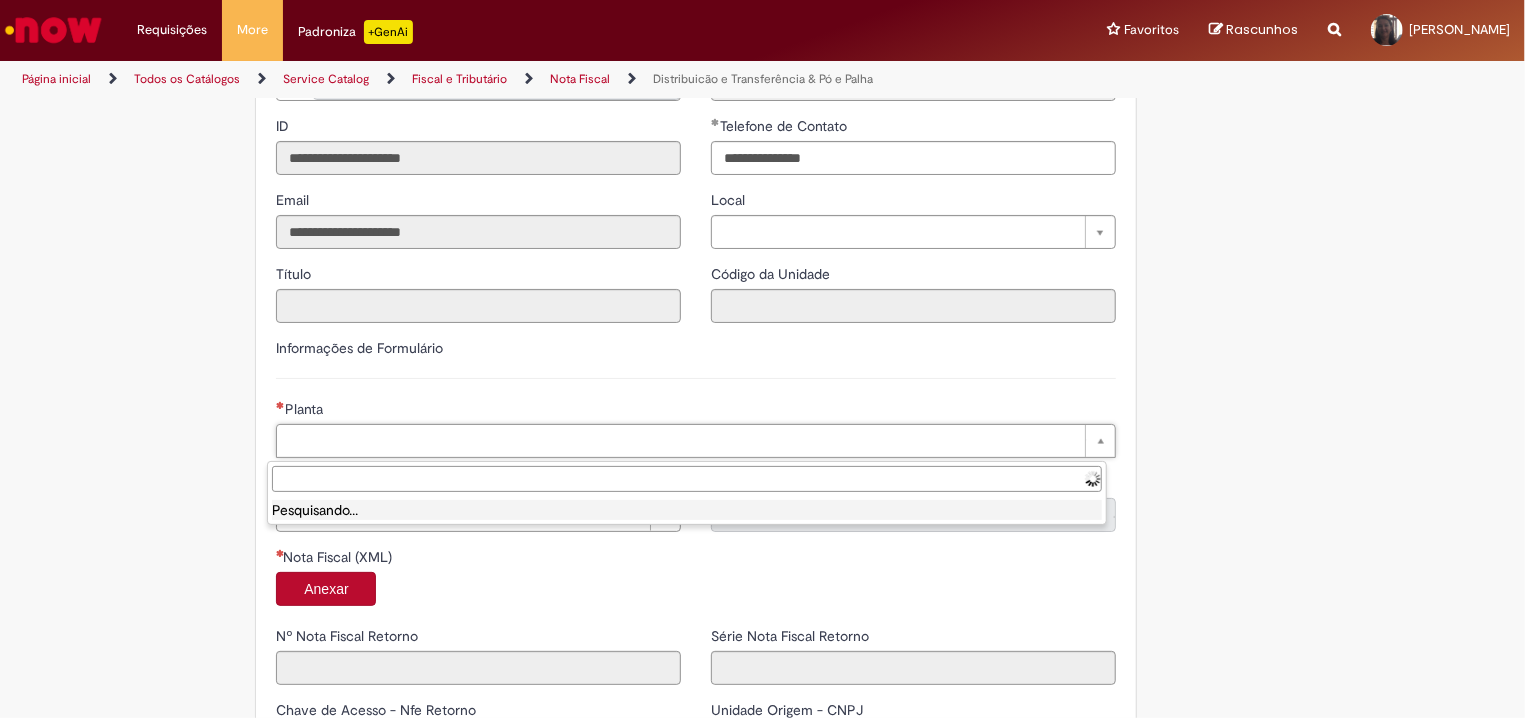 click on "Pular para o conteúdo da página
Requisições
Exibir Todas as Solicitações
Requisições
Exibir Todas as Solicitações
More
Solicitar Compra
More
Solicitar Compra
Padroniza  +GenAi
Favoritos
Exibir todos os Favoritos
Favoritos
Exibir todos os Favoritos
[GEOGRAPHIC_DATA]
[GEOGRAPHIC_DATA]
Reportar problema
Artigos
Não encontrou base de conhecimento
Catálogo
Não foram encontradas ofertas
Comunidade
Nenhum resultado encontrado na comunidade
[PERSON_NAME]" at bounding box center (762, 359) 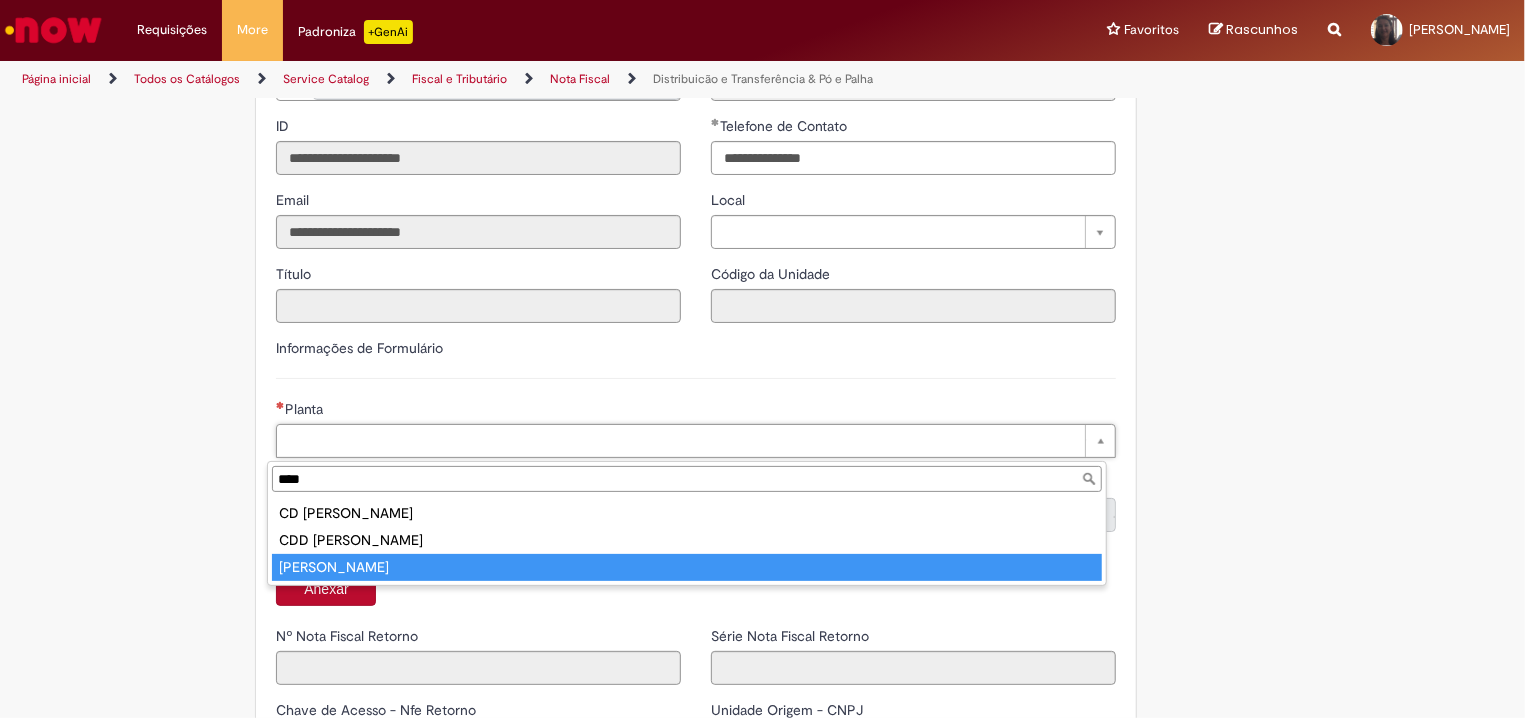type on "****" 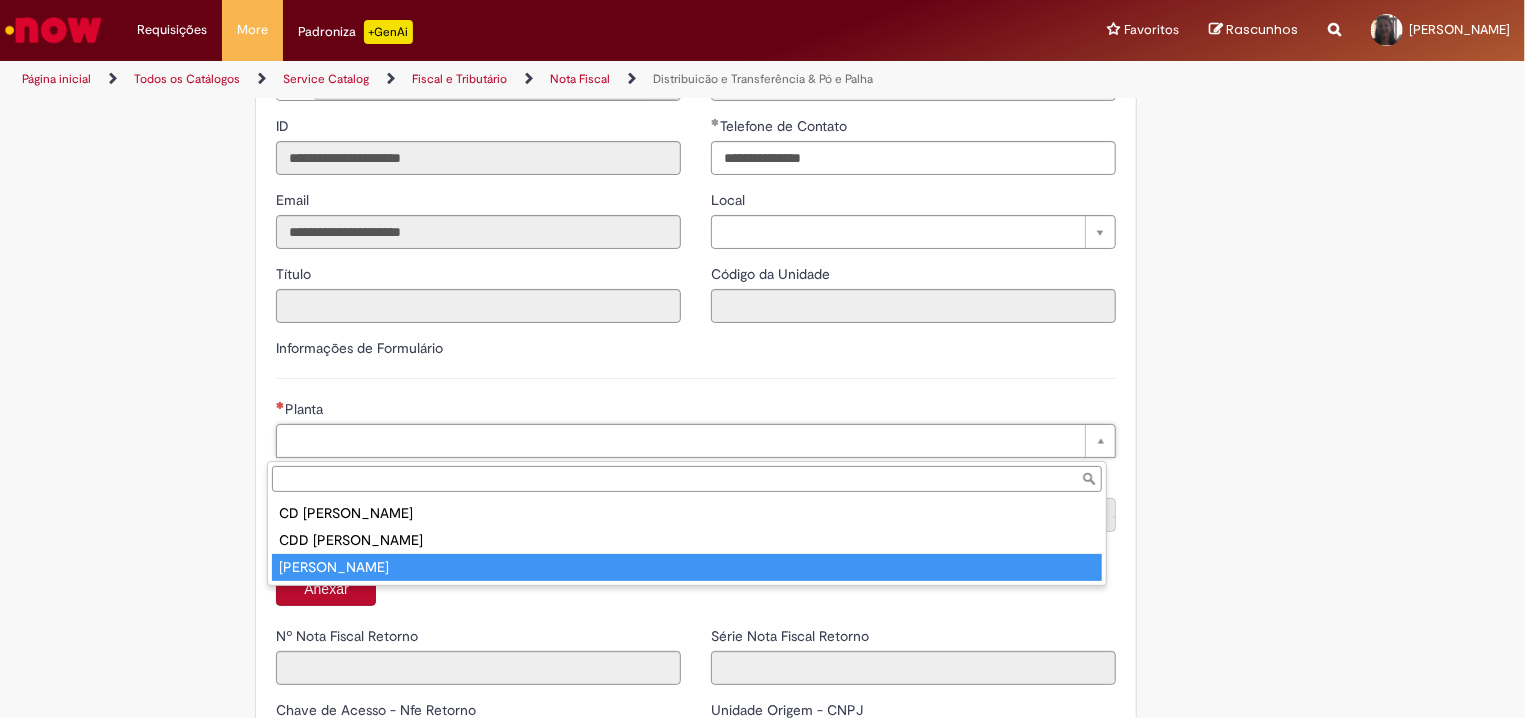 scroll, scrollTop: 0, scrollLeft: 77, axis: horizontal 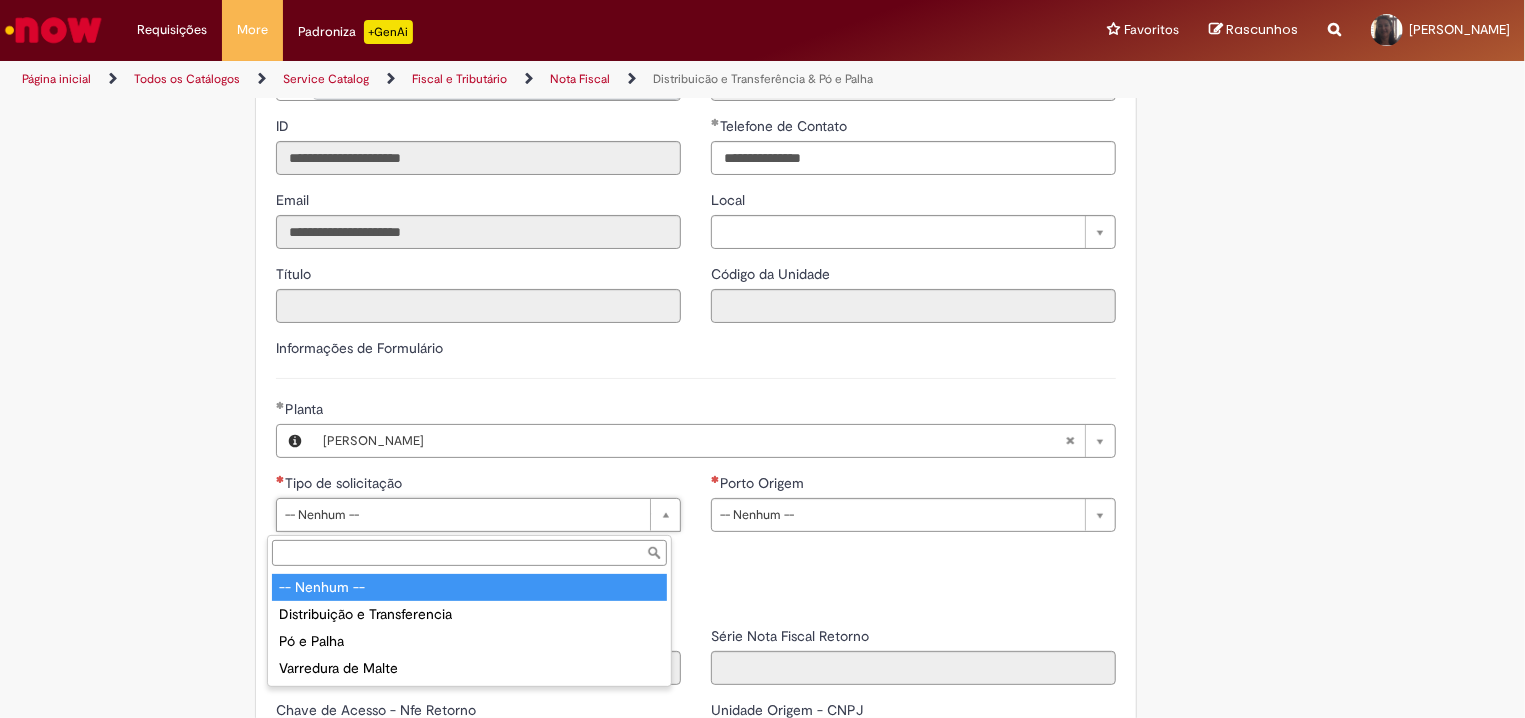 click on "Pular para o conteúdo da página
Requisições
Exibir Todas as Solicitações
Requisições
Exibir Todas as Solicitações
More
Solicitar Compra
More
Solicitar Compra
Padroniza  +GenAi
Favoritos
Exibir todos os Favoritos
Favoritos
Exibir todos os Favoritos
[GEOGRAPHIC_DATA]
[GEOGRAPHIC_DATA]
Reportar problema
Artigos
Não encontrou base de conhecimento
Catálogo
Não foram encontradas ofertas
Comunidade
Nenhum resultado encontrado na comunidade
[PERSON_NAME]" at bounding box center (762, 359) 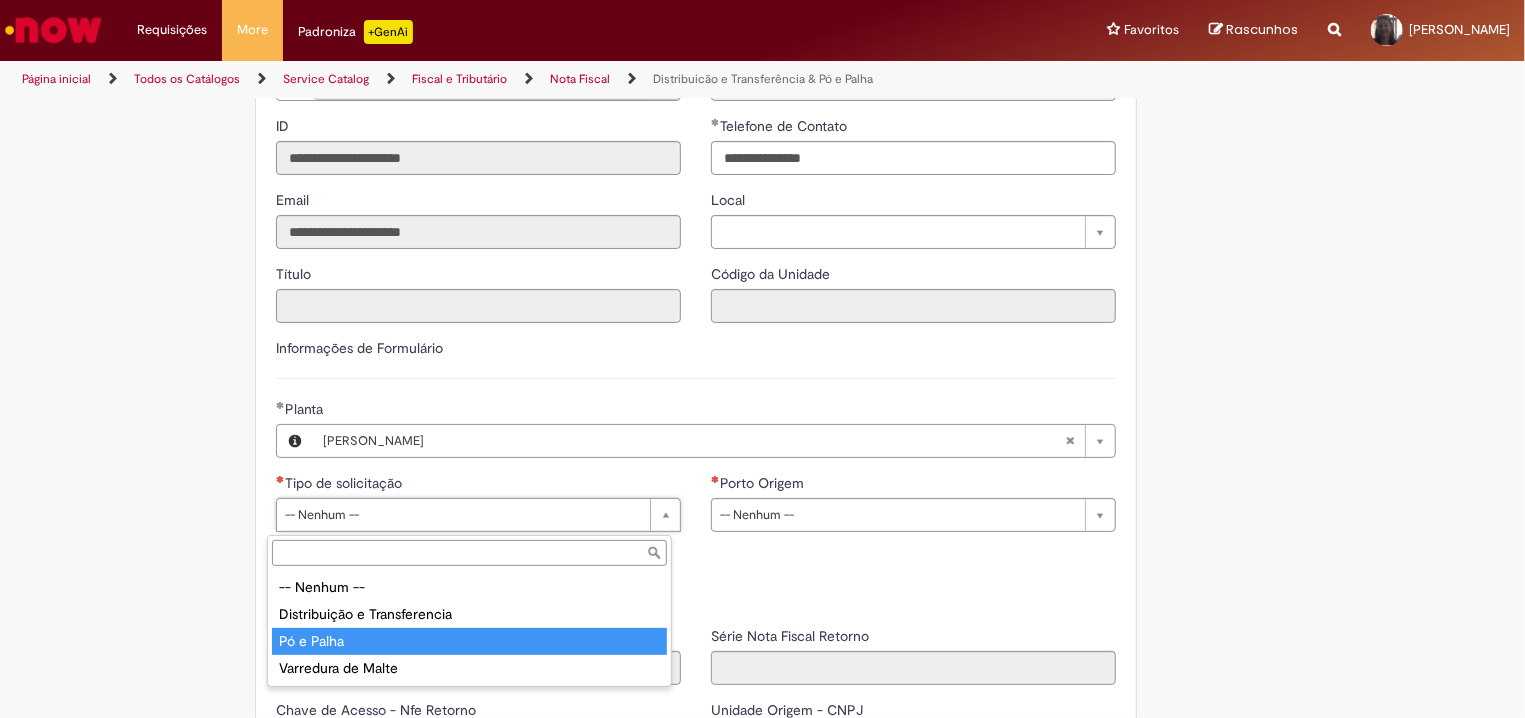 drag, startPoint x: 332, startPoint y: 639, endPoint x: 511, endPoint y: 588, distance: 186.12361 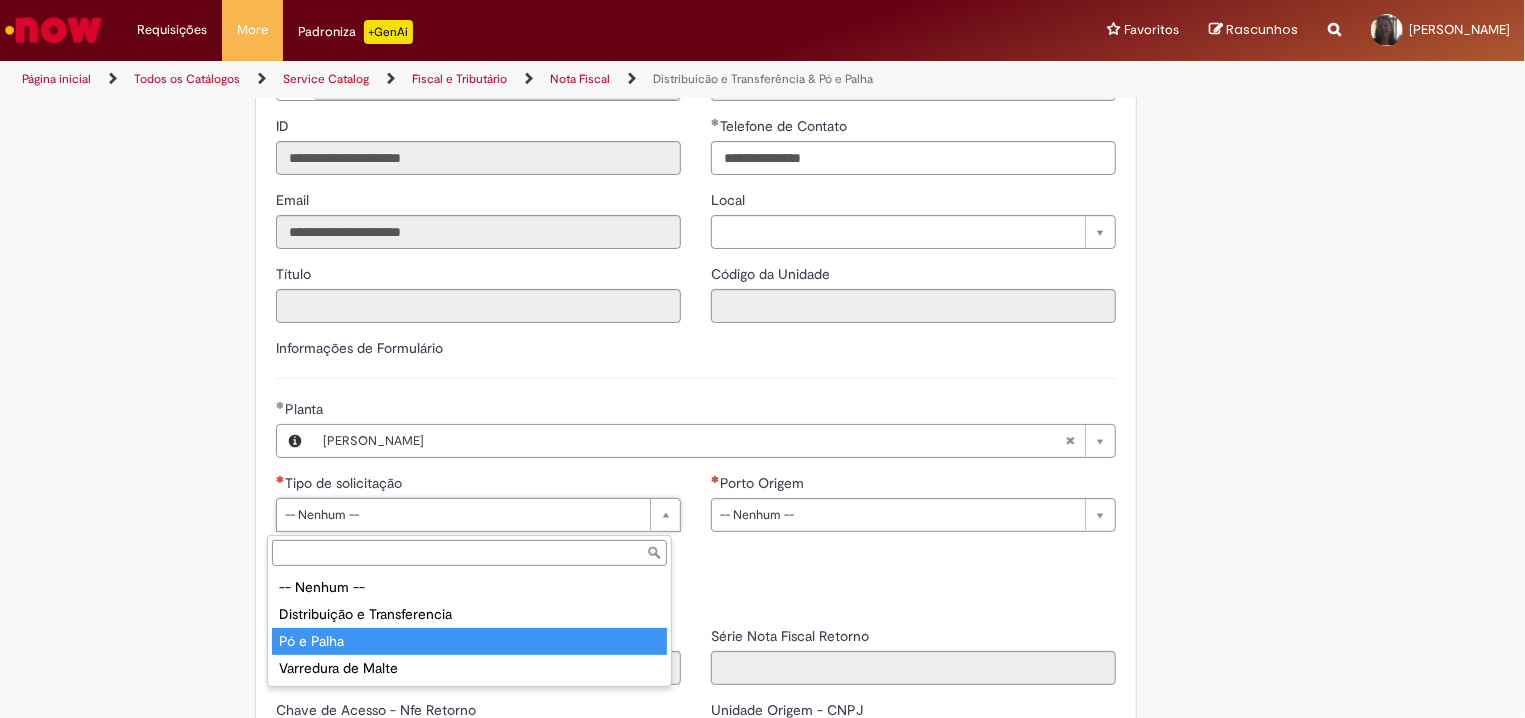 scroll, scrollTop: 0, scrollLeft: 64, axis: horizontal 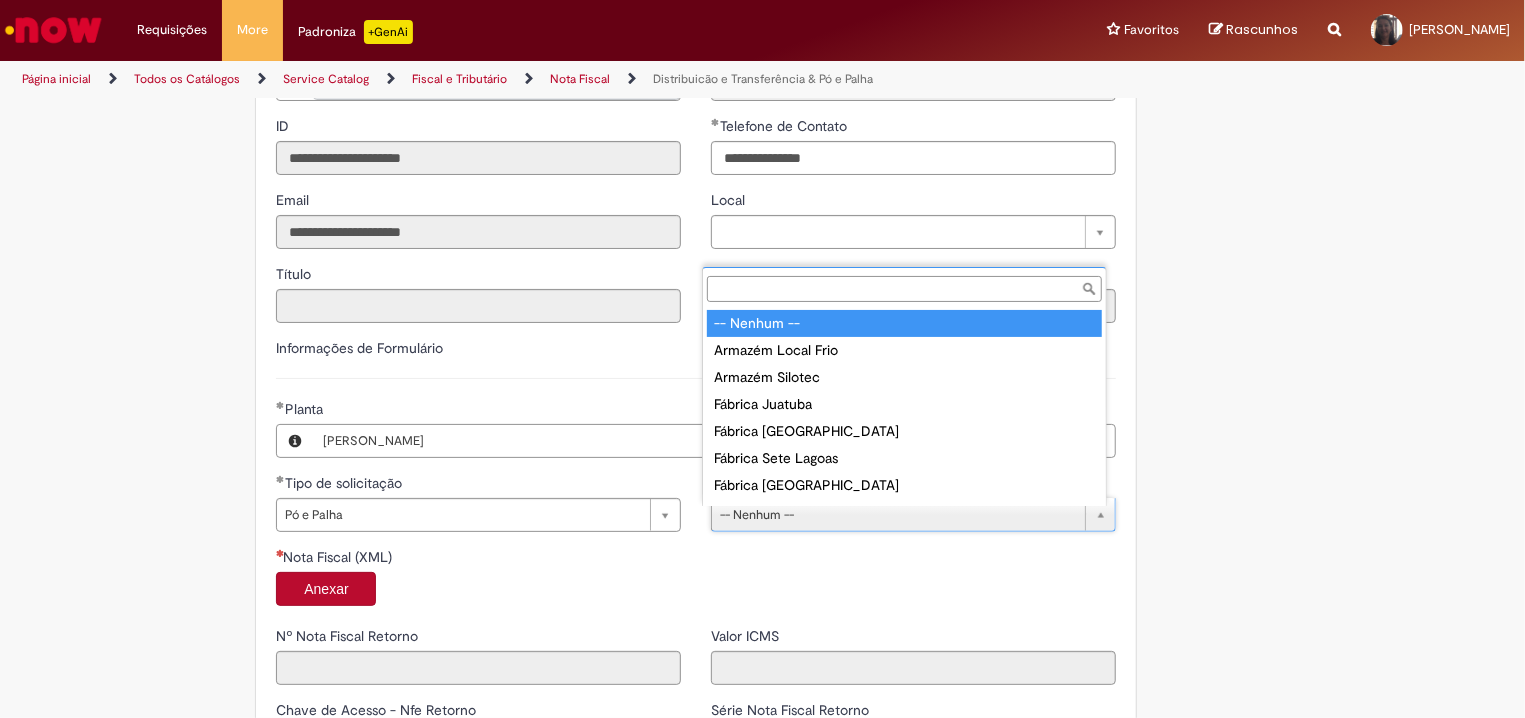 click on "Pular para o conteúdo da página
Requisições
Exibir Todas as Solicitações
Requisições
Exibir Todas as Solicitações
More
Solicitar Compra
More
Solicitar Compra
Padroniza  +GenAi
Favoritos
Exibir todos os Favoritos
Favoritos
Exibir todos os Favoritos
[GEOGRAPHIC_DATA]
[GEOGRAPHIC_DATA]
Reportar problema
Artigos
Não encontrou base de conhecimento
Catálogo
Não foram encontradas ofertas
Comunidade
Nenhum resultado encontrado na comunidade
[PERSON_NAME]" at bounding box center (762, 359) 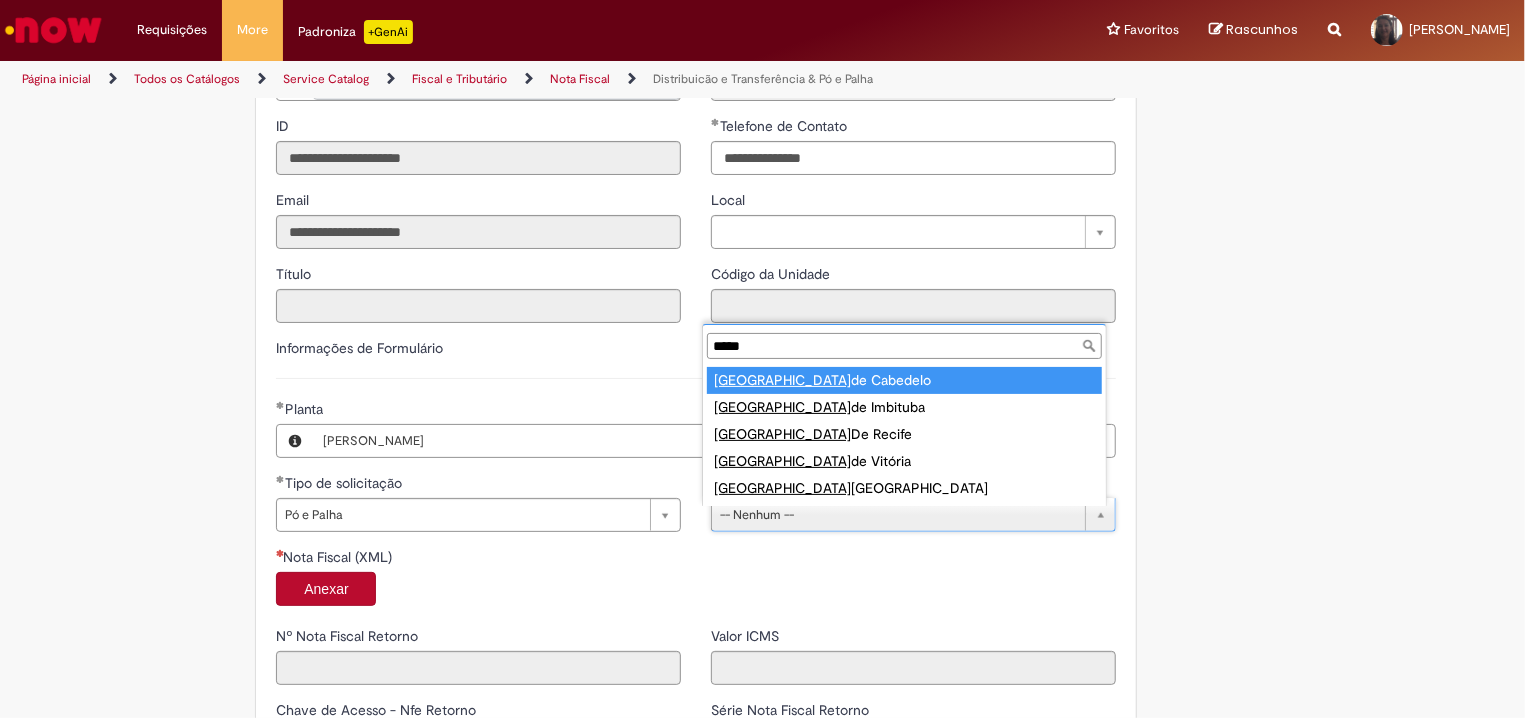 type on "*****" 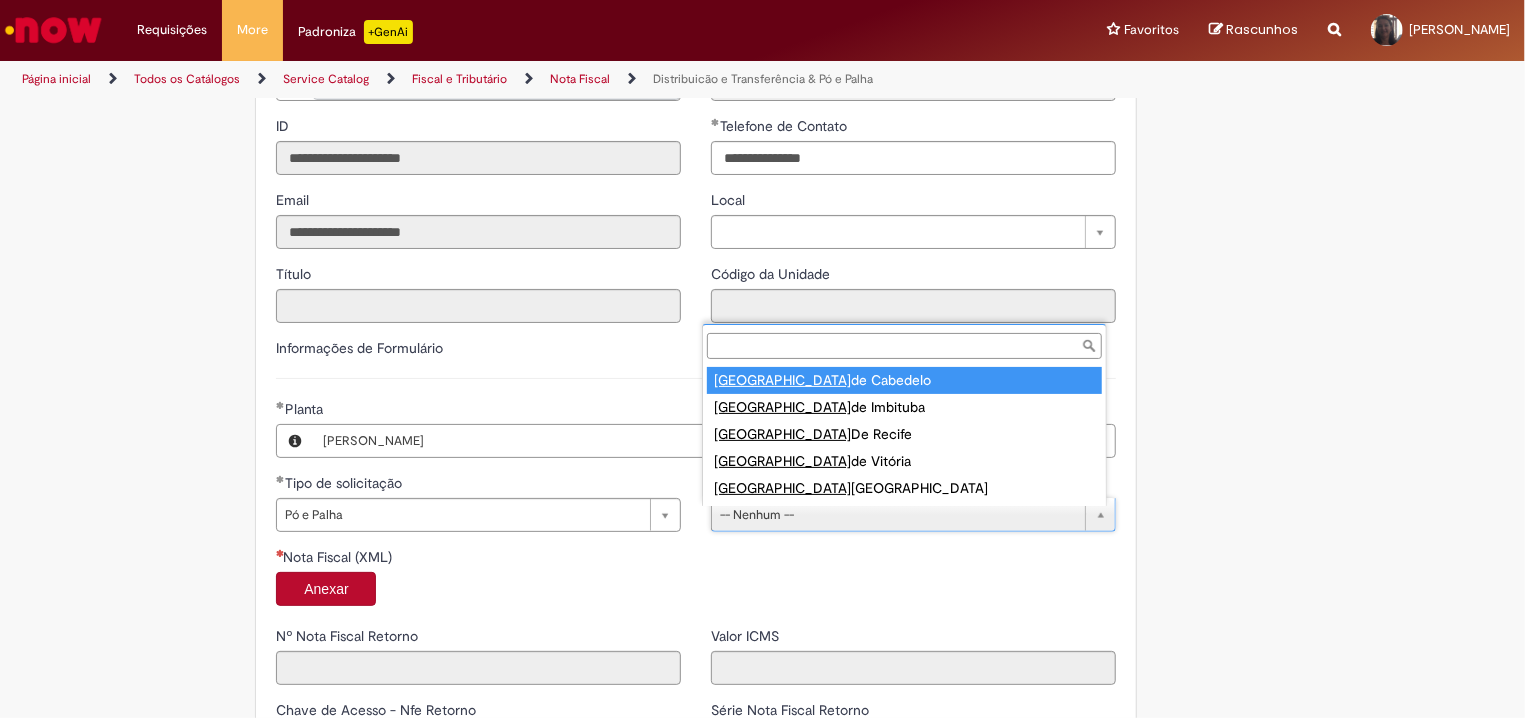 scroll, scrollTop: 0, scrollLeft: 116, axis: horizontal 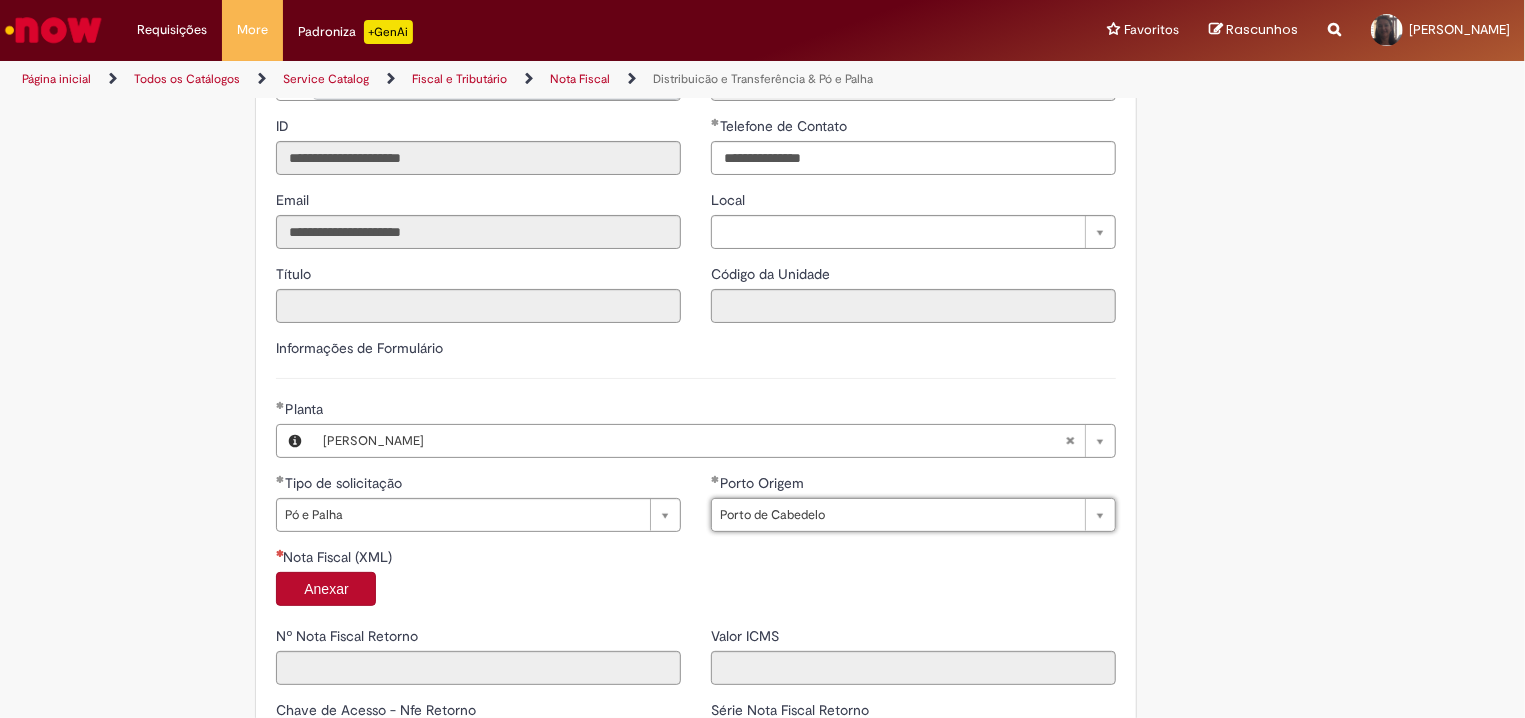 click on "Anexar" at bounding box center (326, 589) 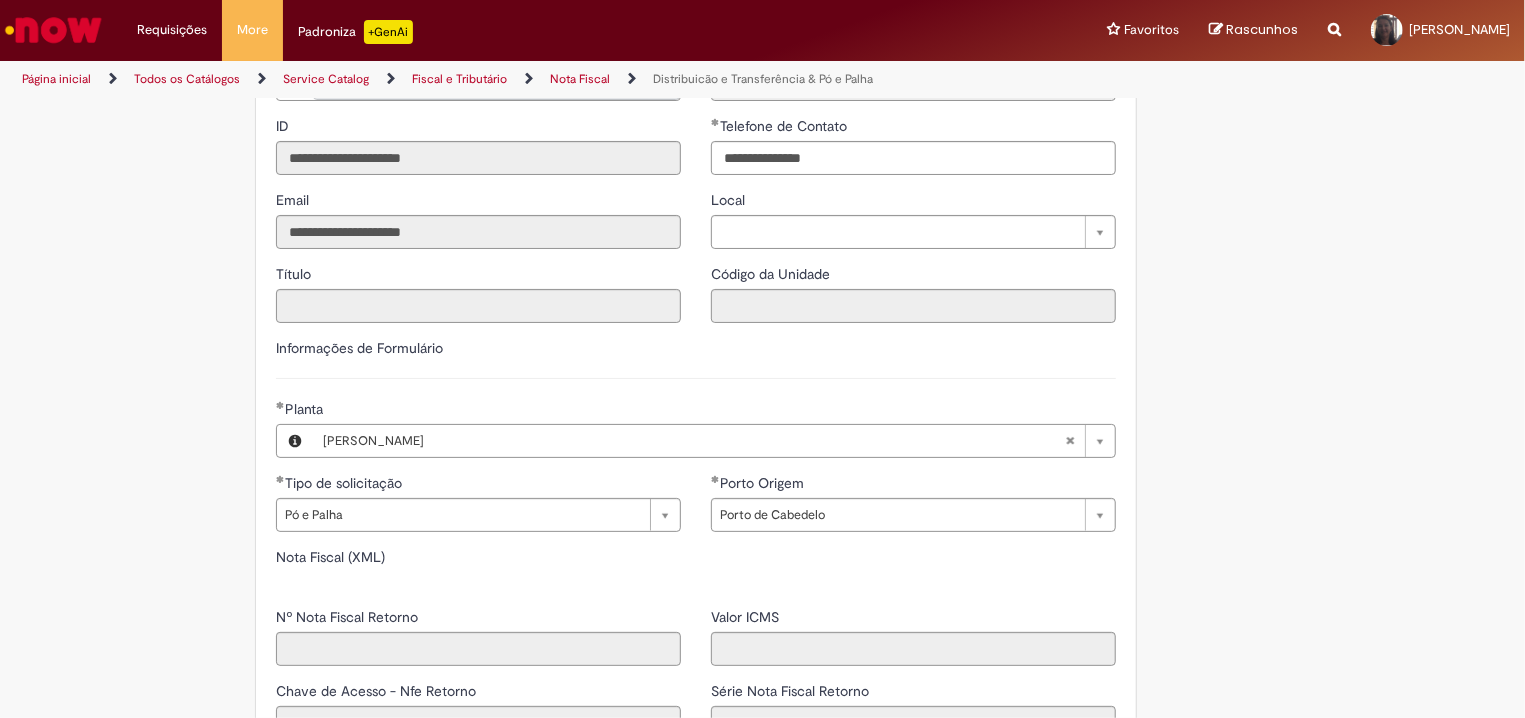 type on "*****" 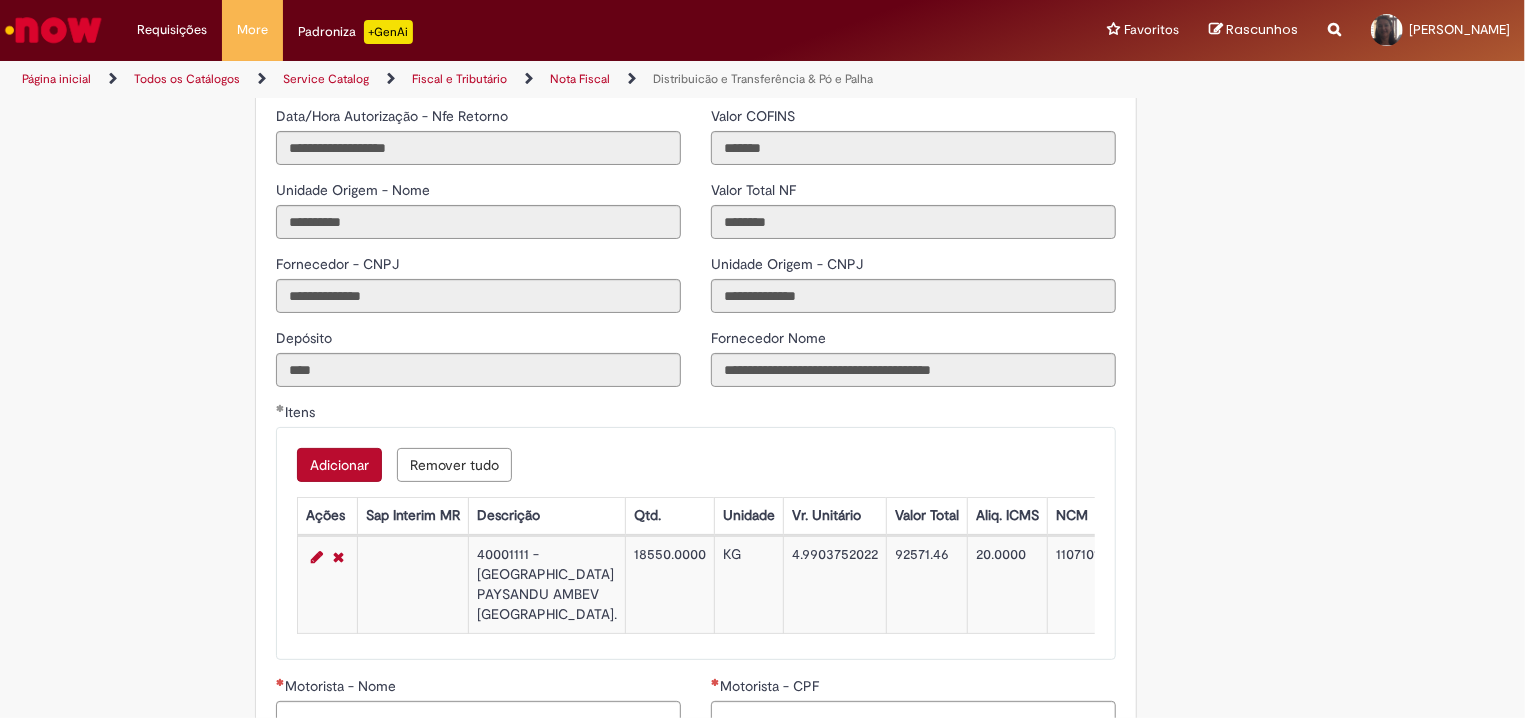 scroll, scrollTop: 1930, scrollLeft: 0, axis: vertical 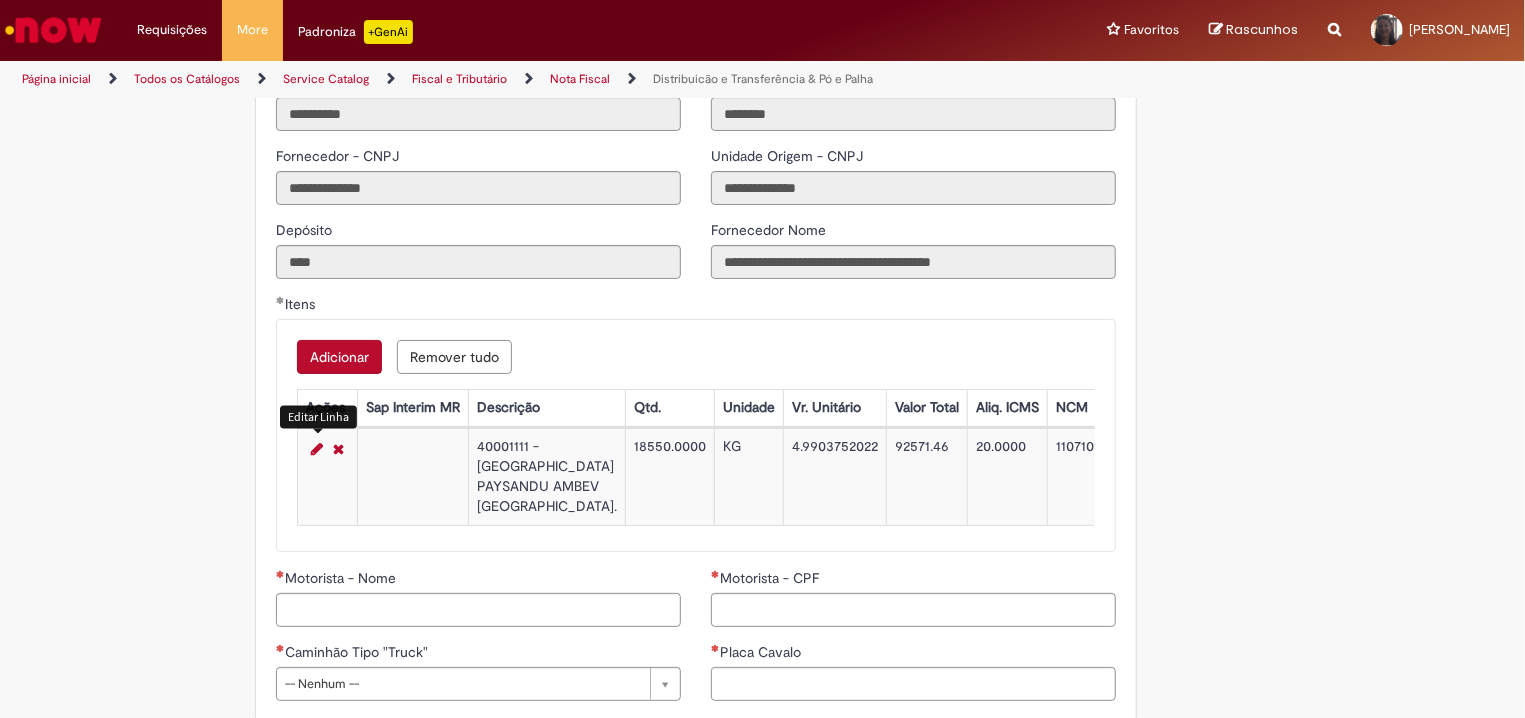 click at bounding box center (317, 449) 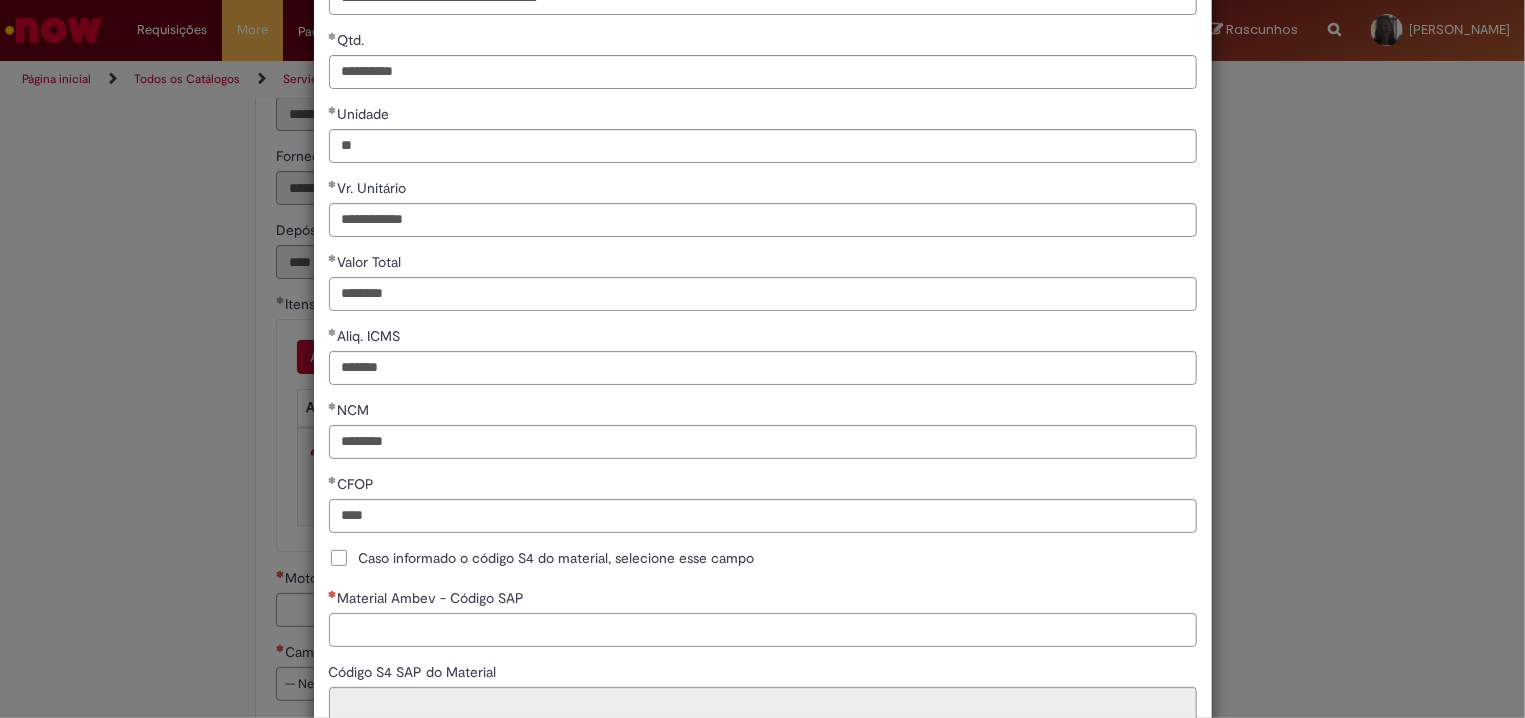 scroll, scrollTop: 424, scrollLeft: 0, axis: vertical 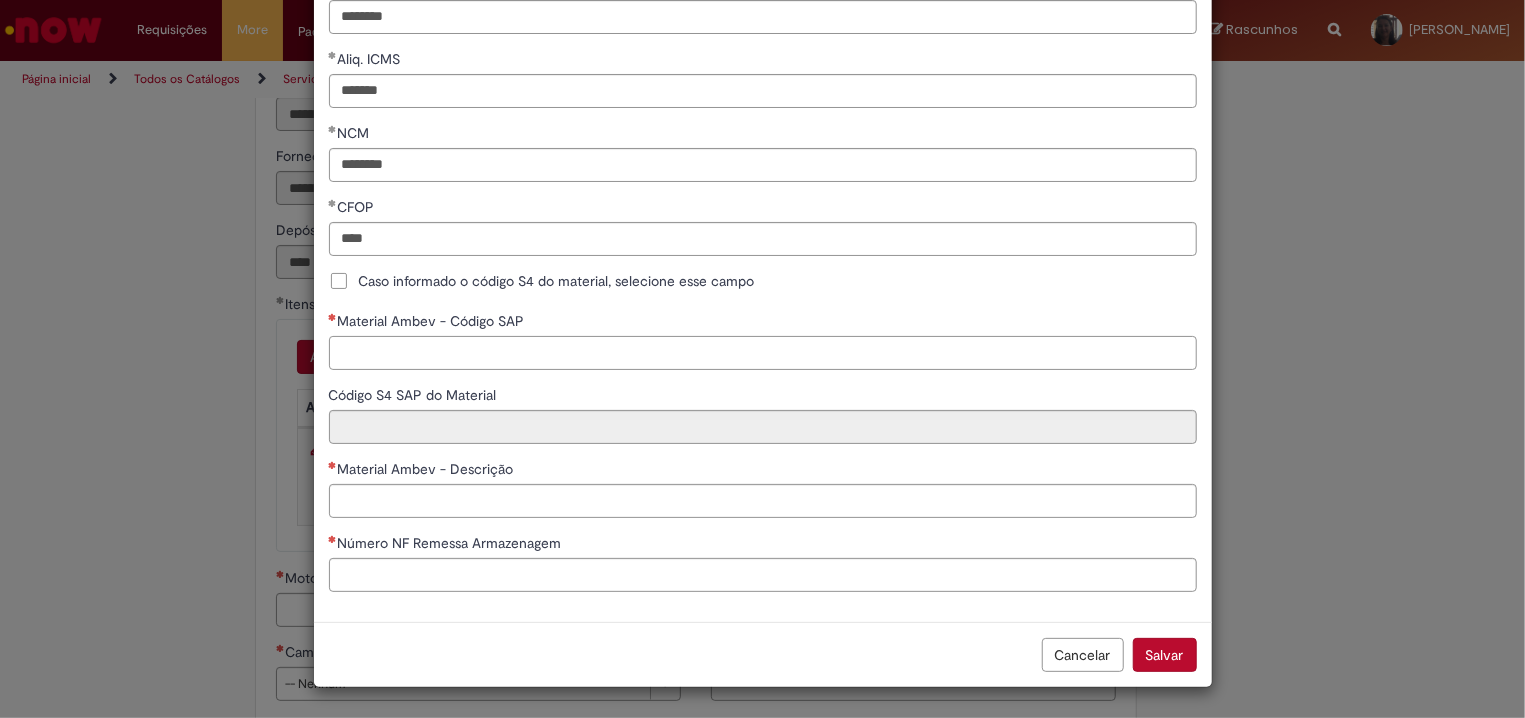 click on "Material Ambev - Código SAP" at bounding box center [763, 353] 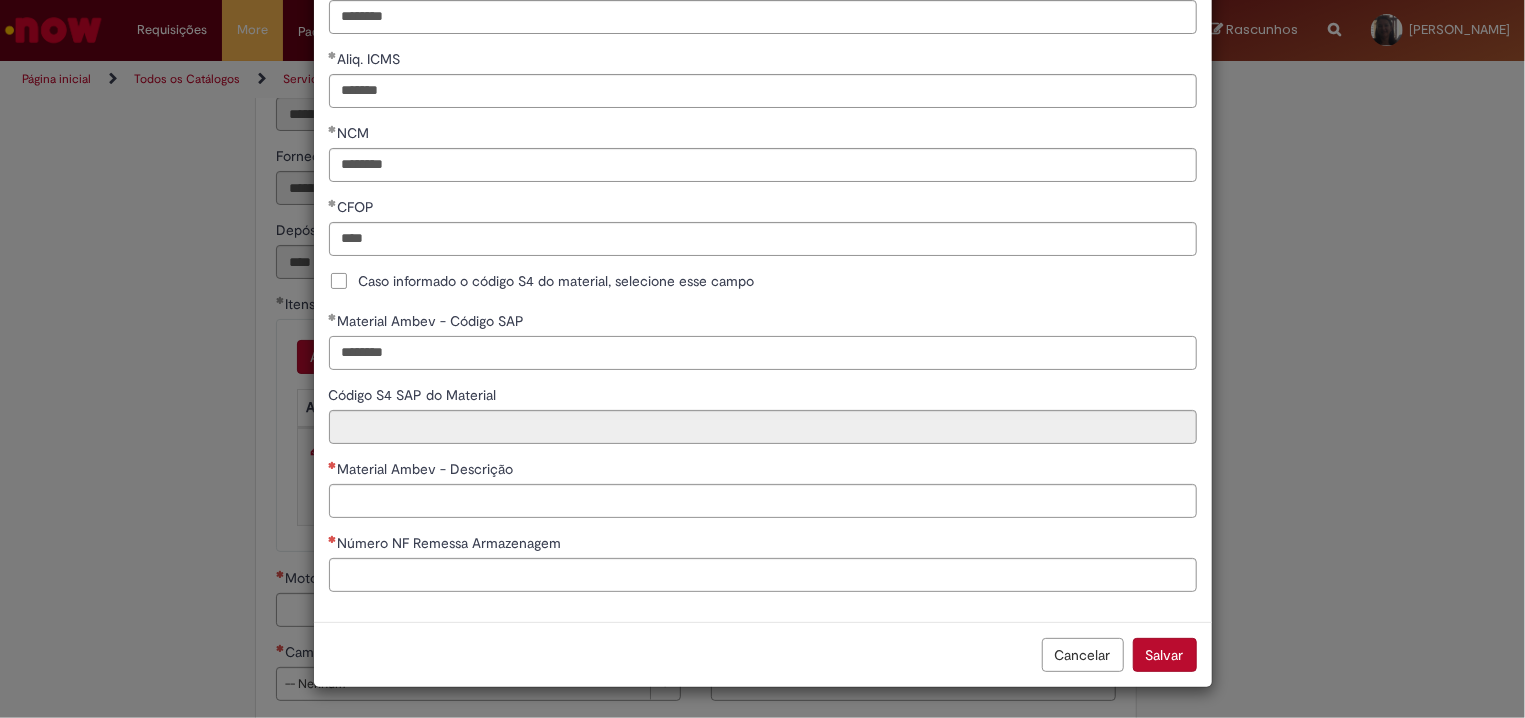 type on "********" 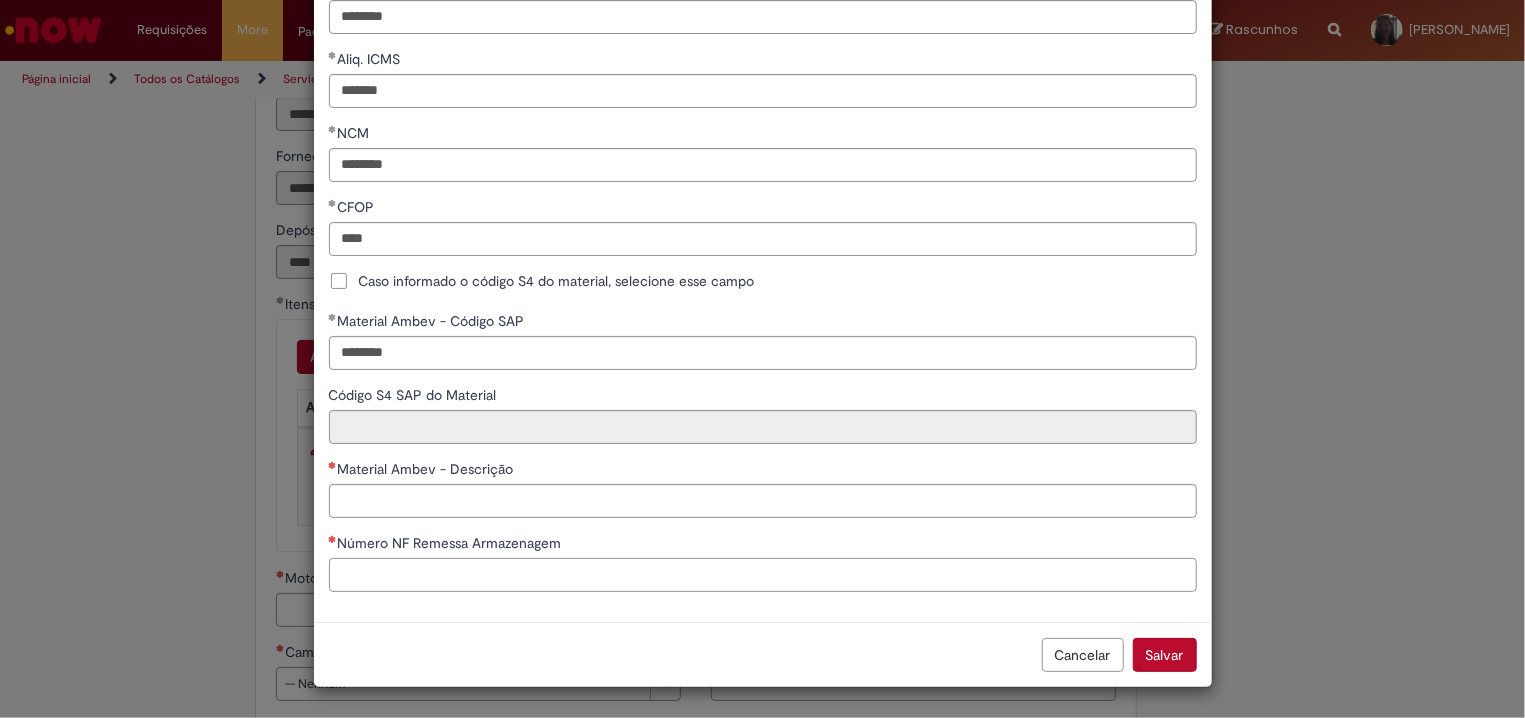 type on "**********" 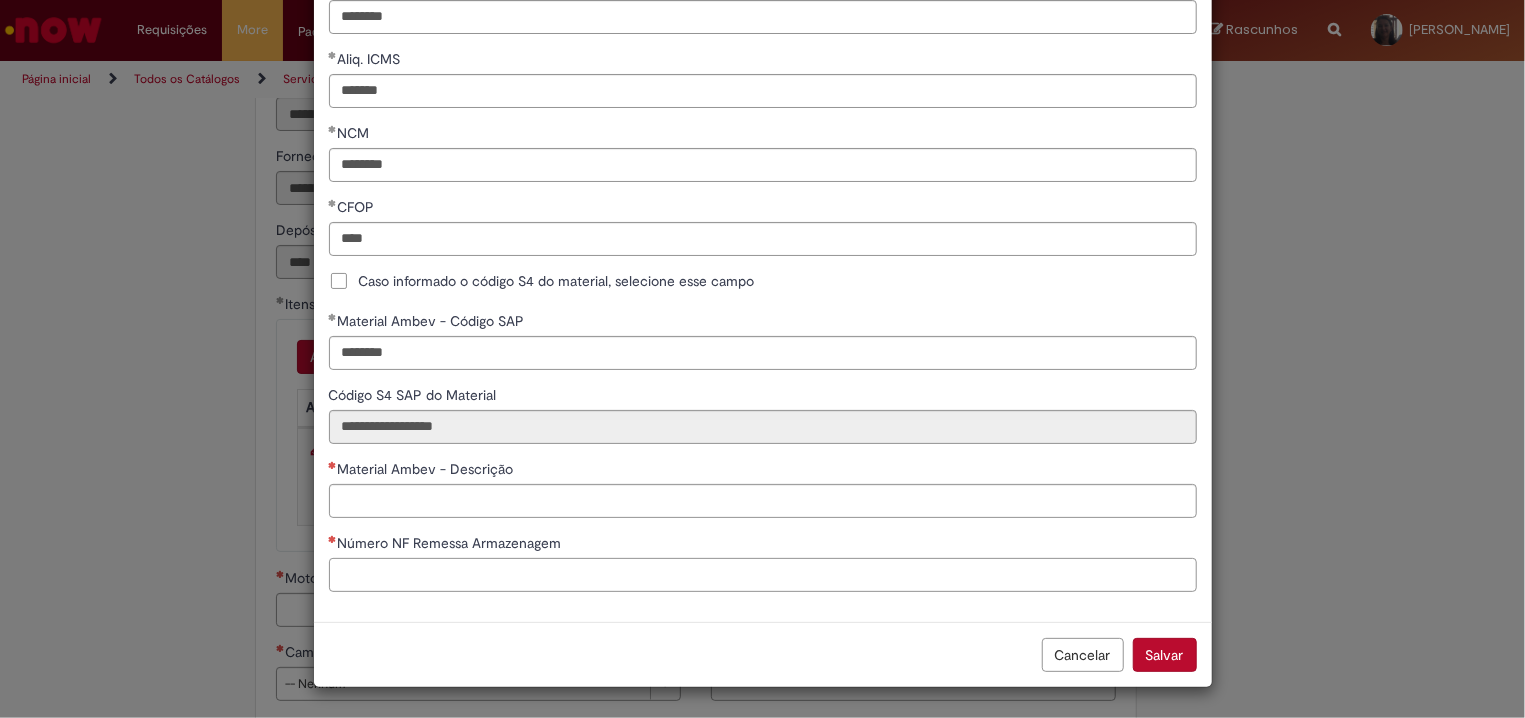 click on "Número NF Remessa Armazenagem" at bounding box center (763, 575) 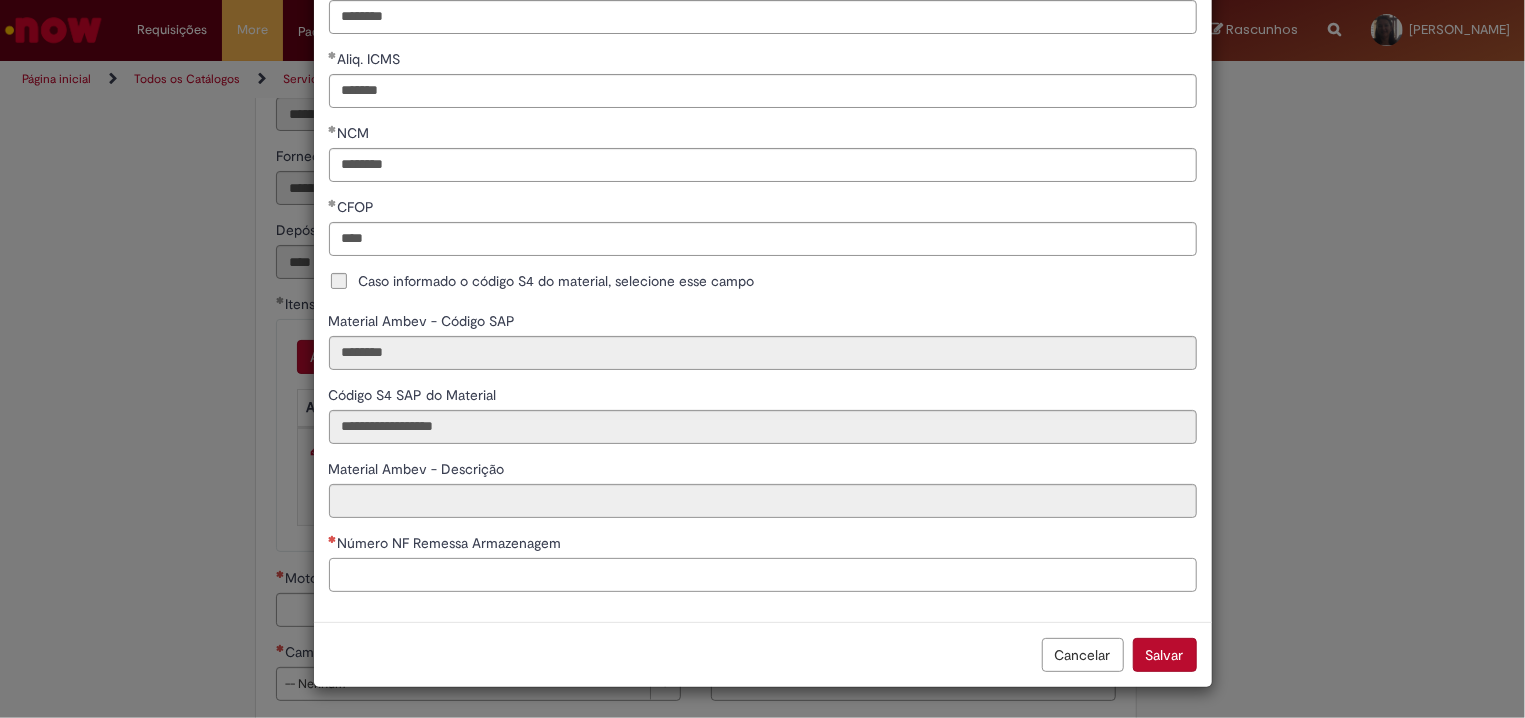 type on "*" 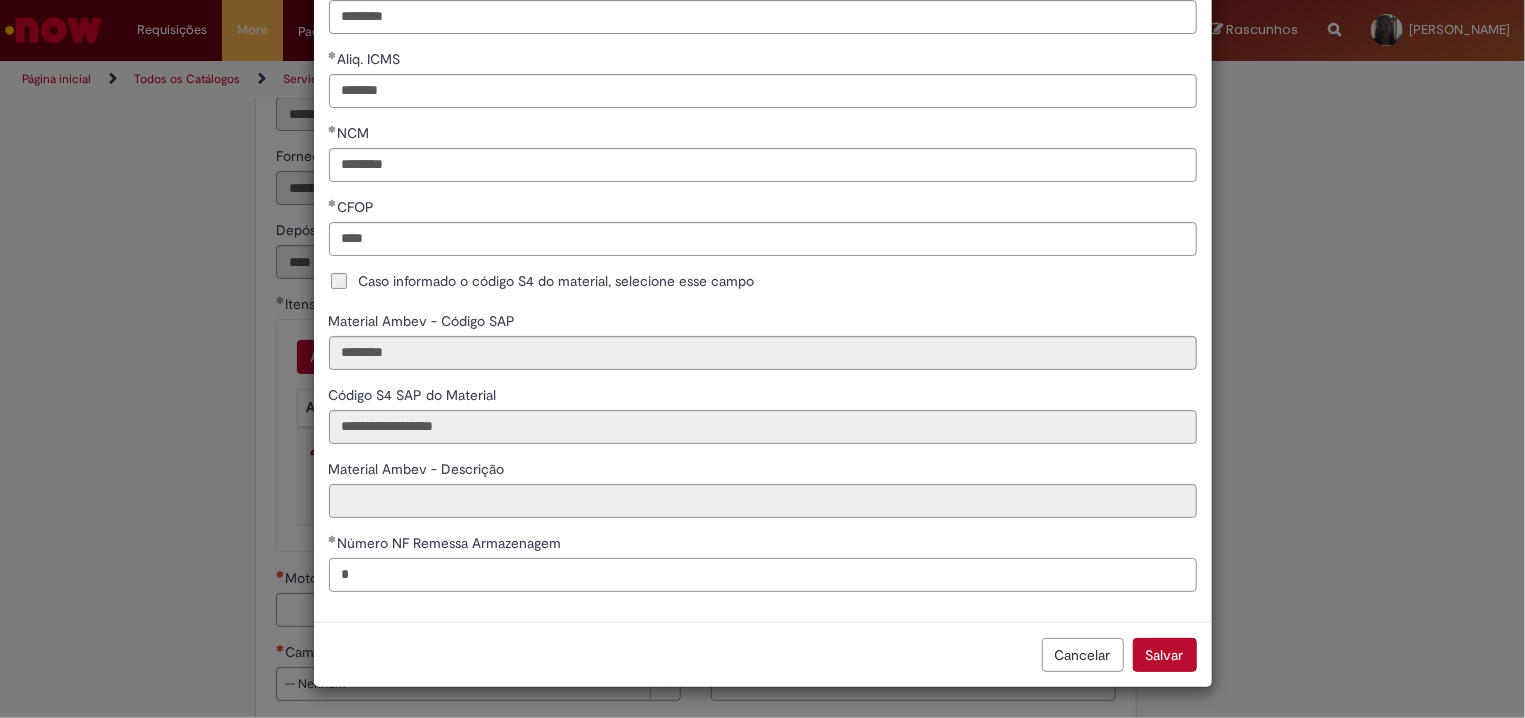 type on "**********" 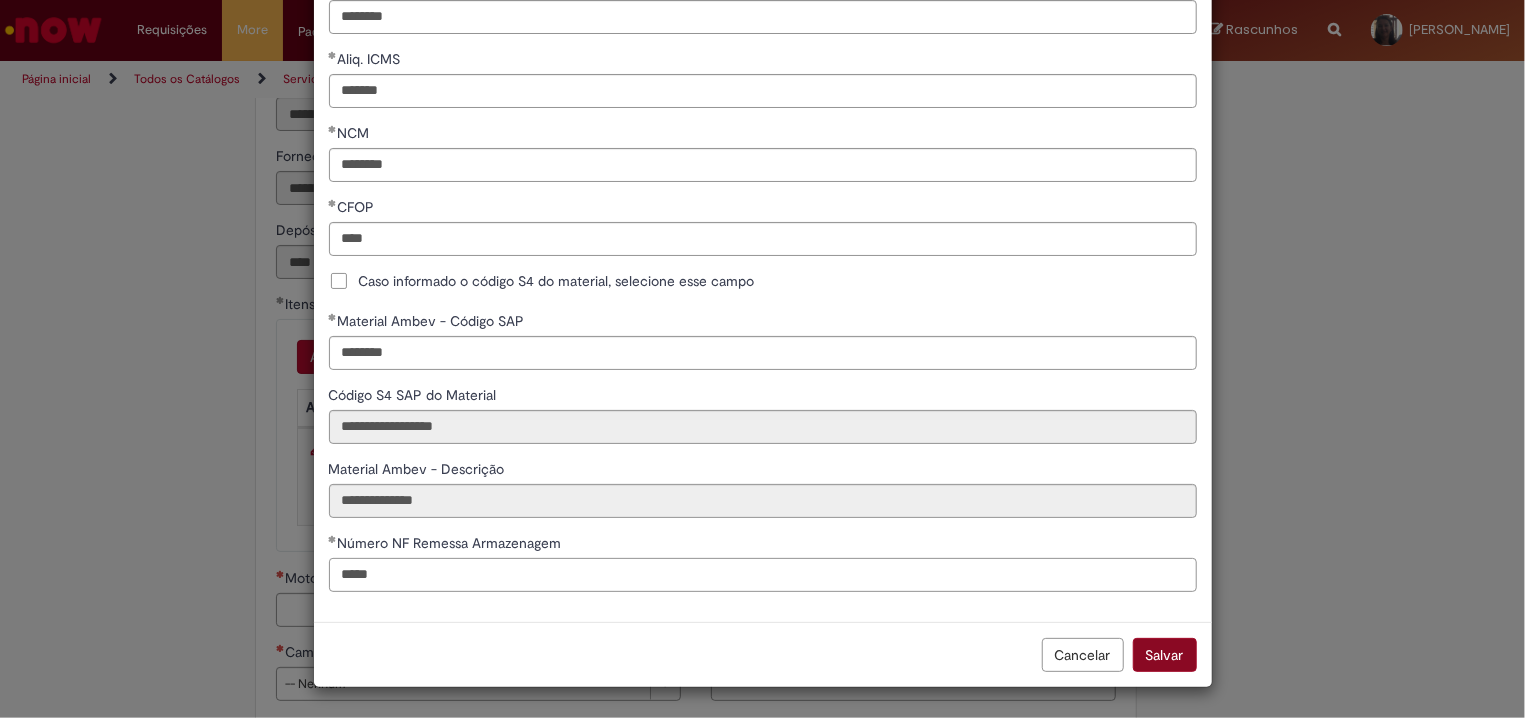 type on "*****" 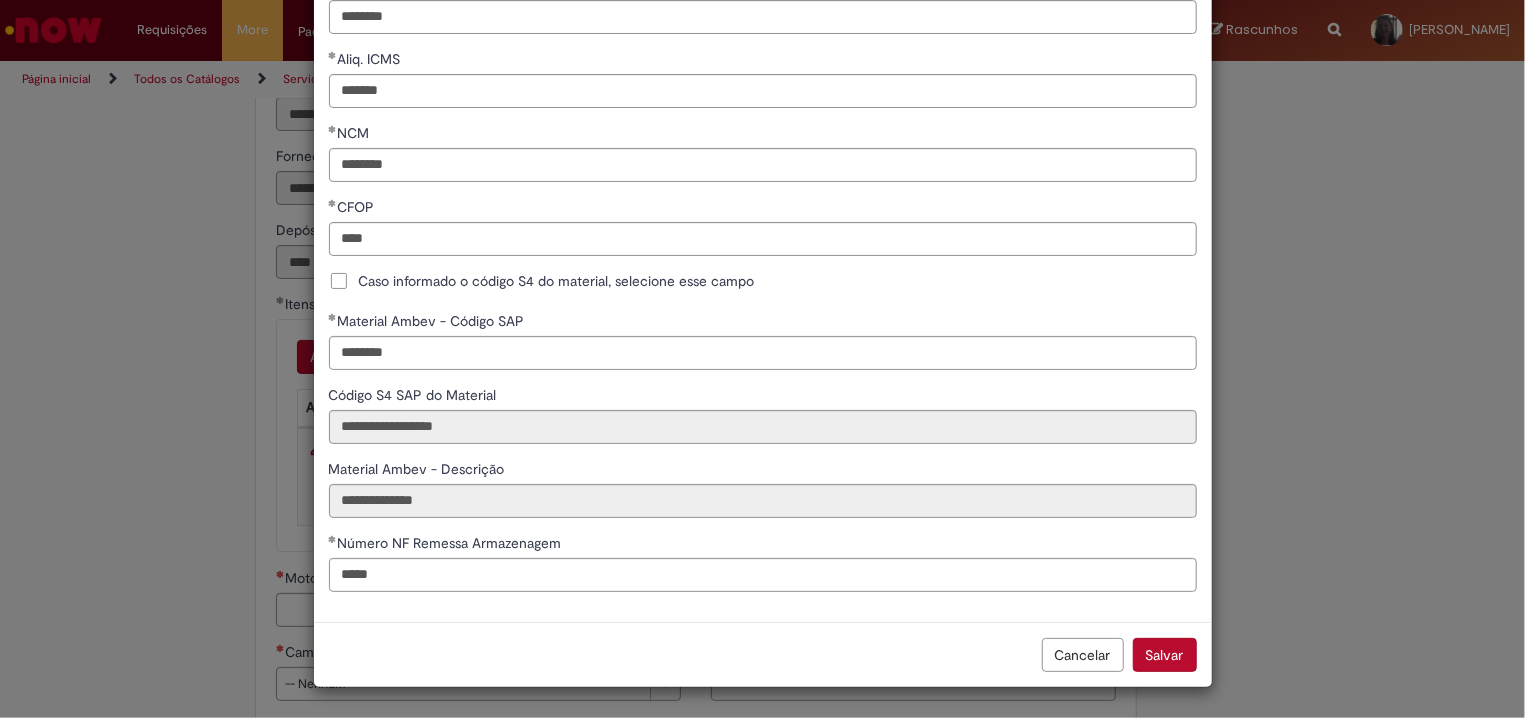 click on "Salvar" at bounding box center (1165, 655) 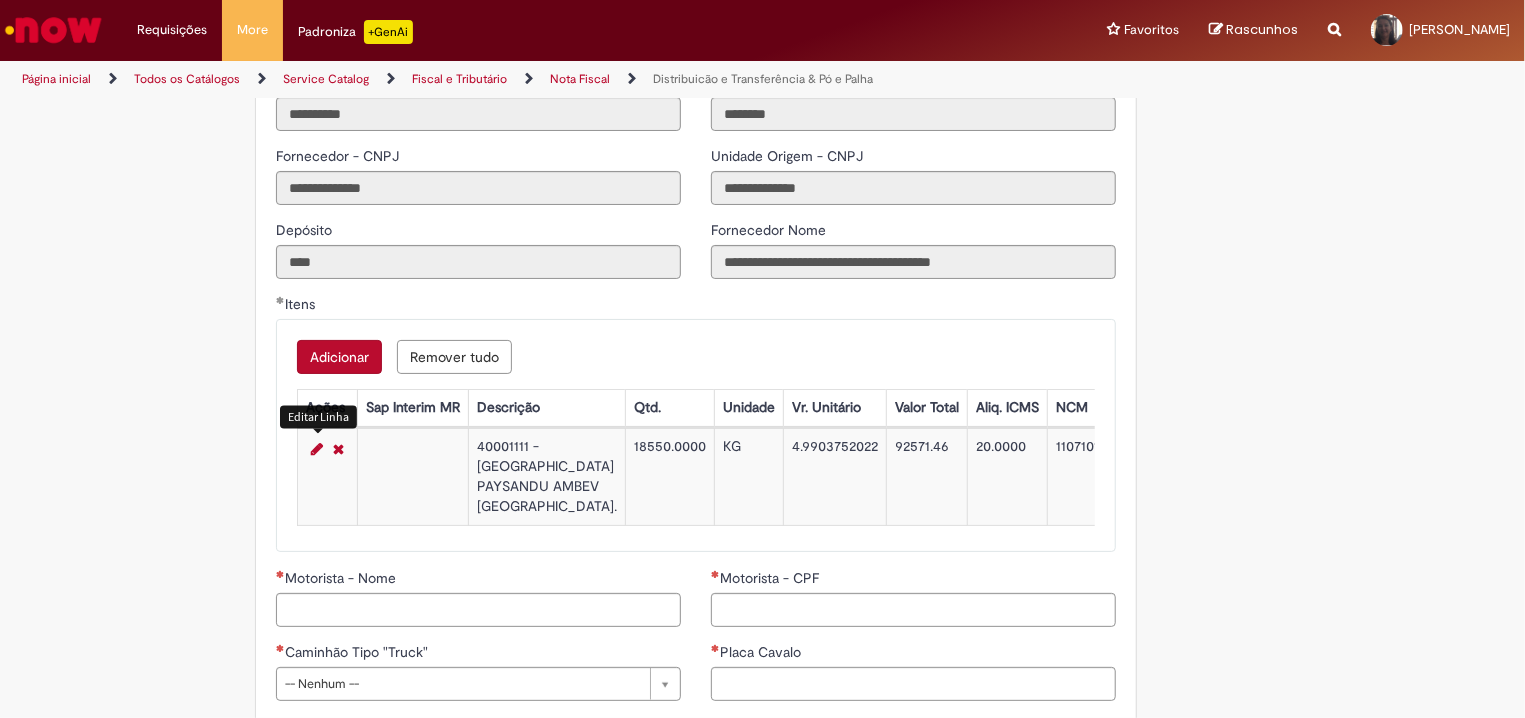 scroll, scrollTop: 2251, scrollLeft: 0, axis: vertical 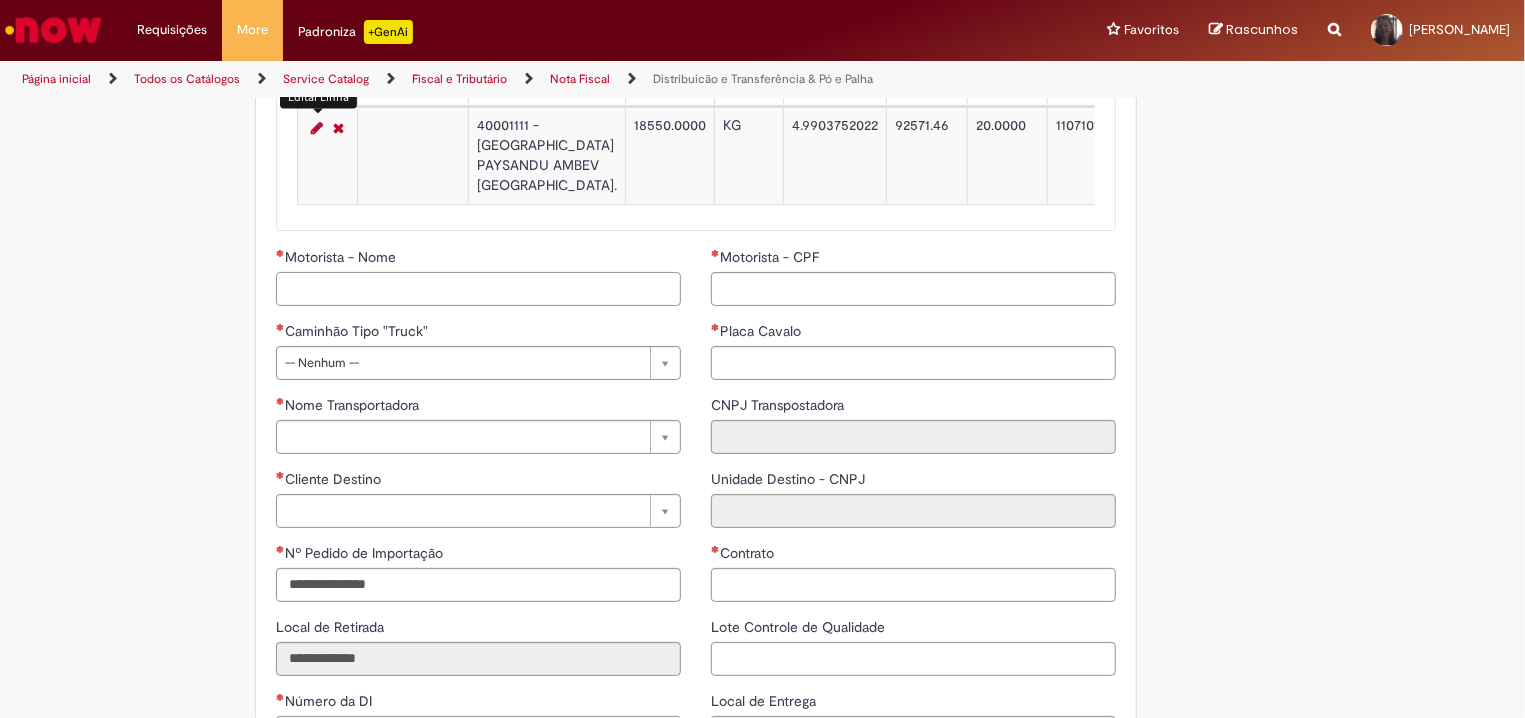 click on "Motorista - Nome" at bounding box center [478, 289] 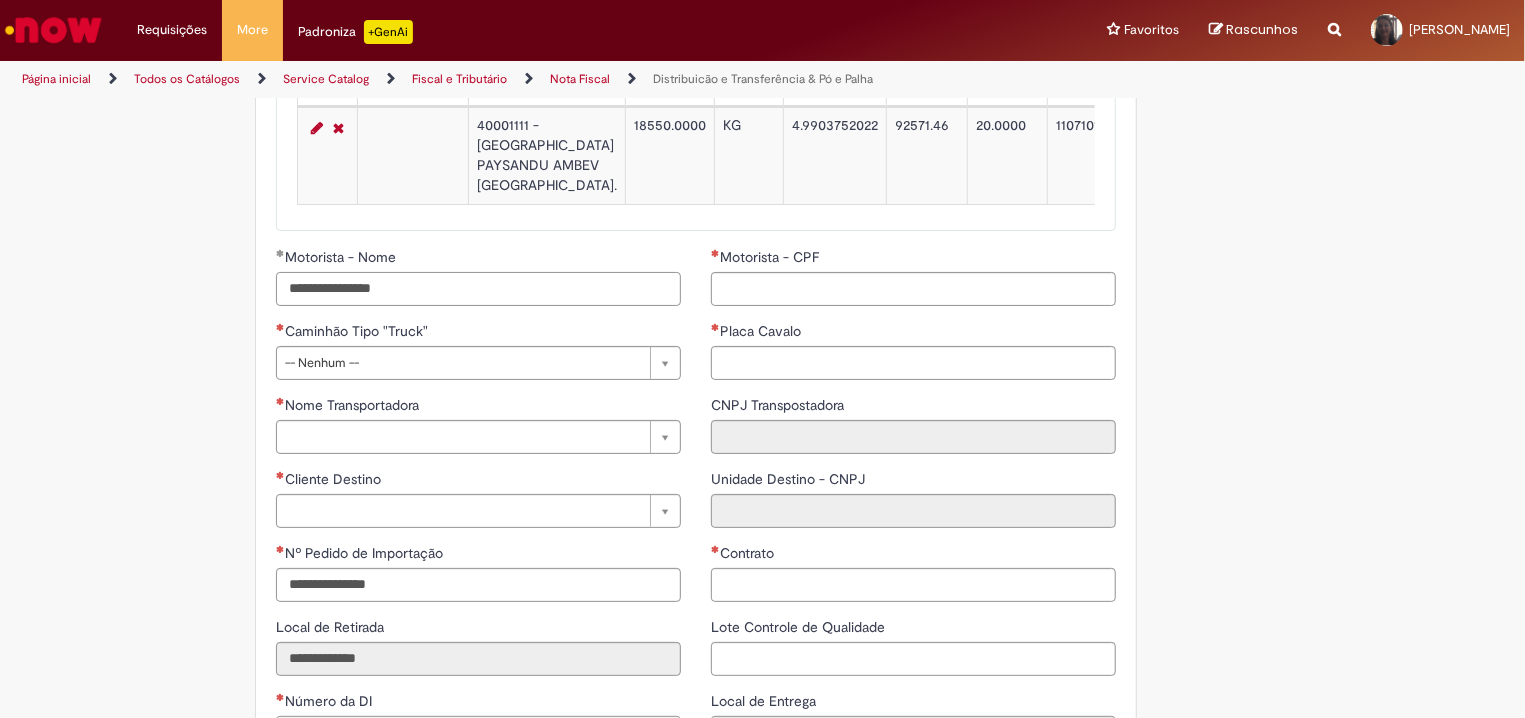 type on "**********" 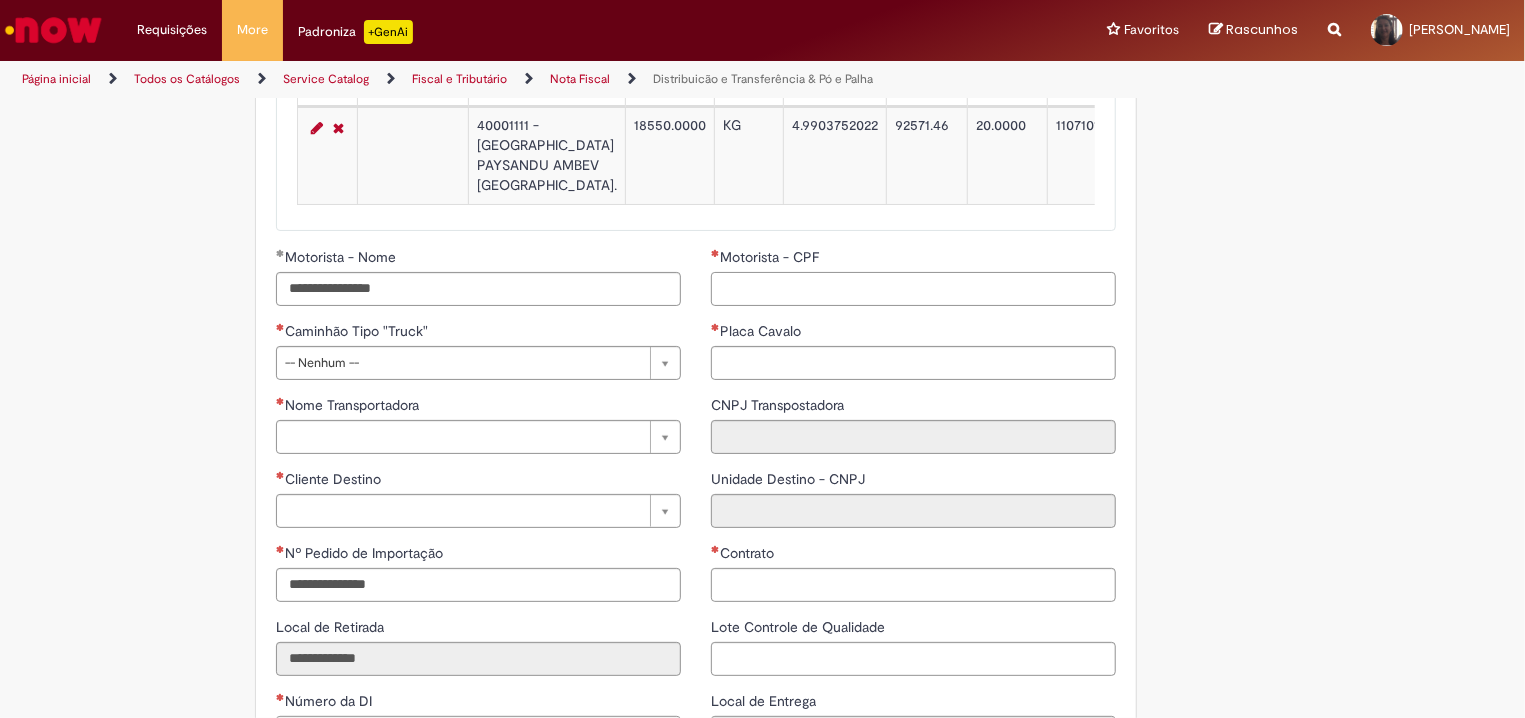click on "Motorista - CPF" at bounding box center [913, 289] 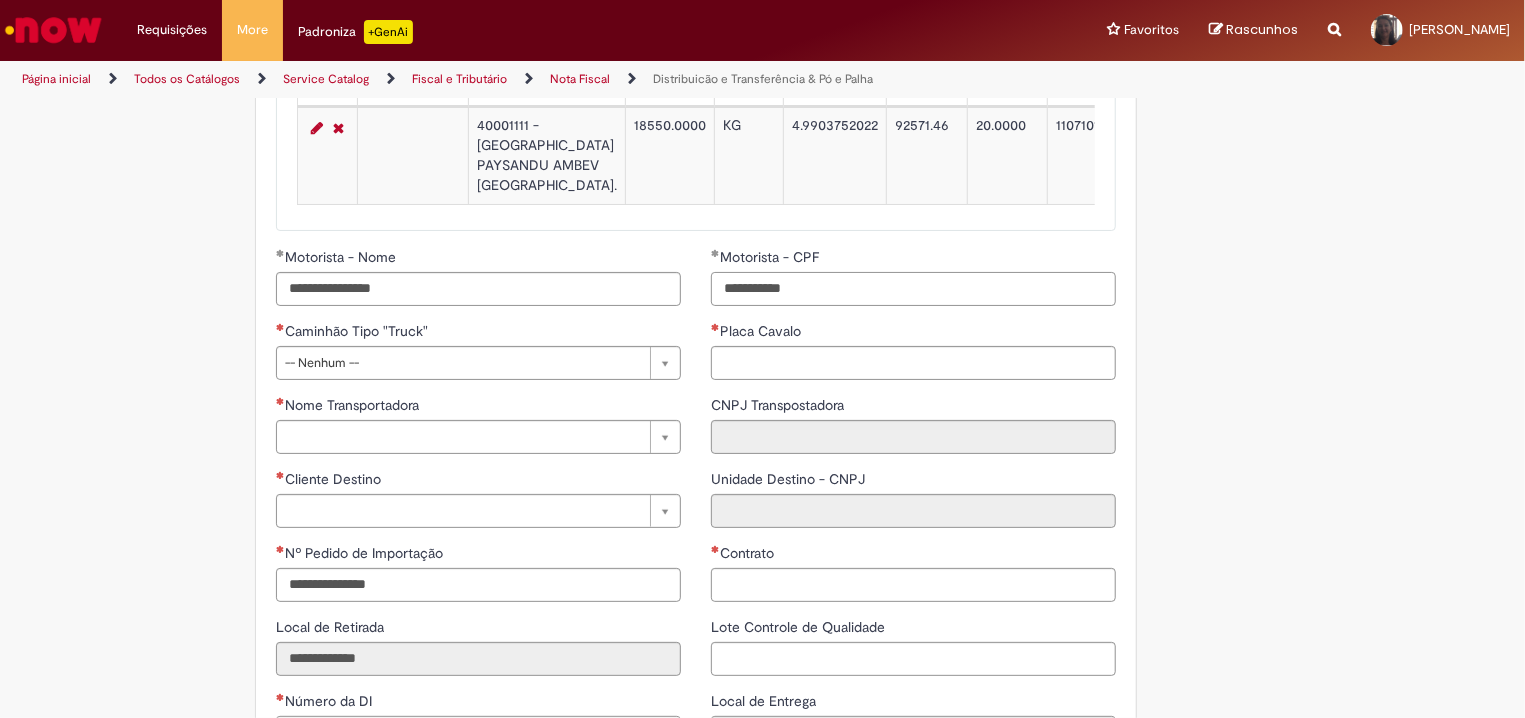 type on "**********" 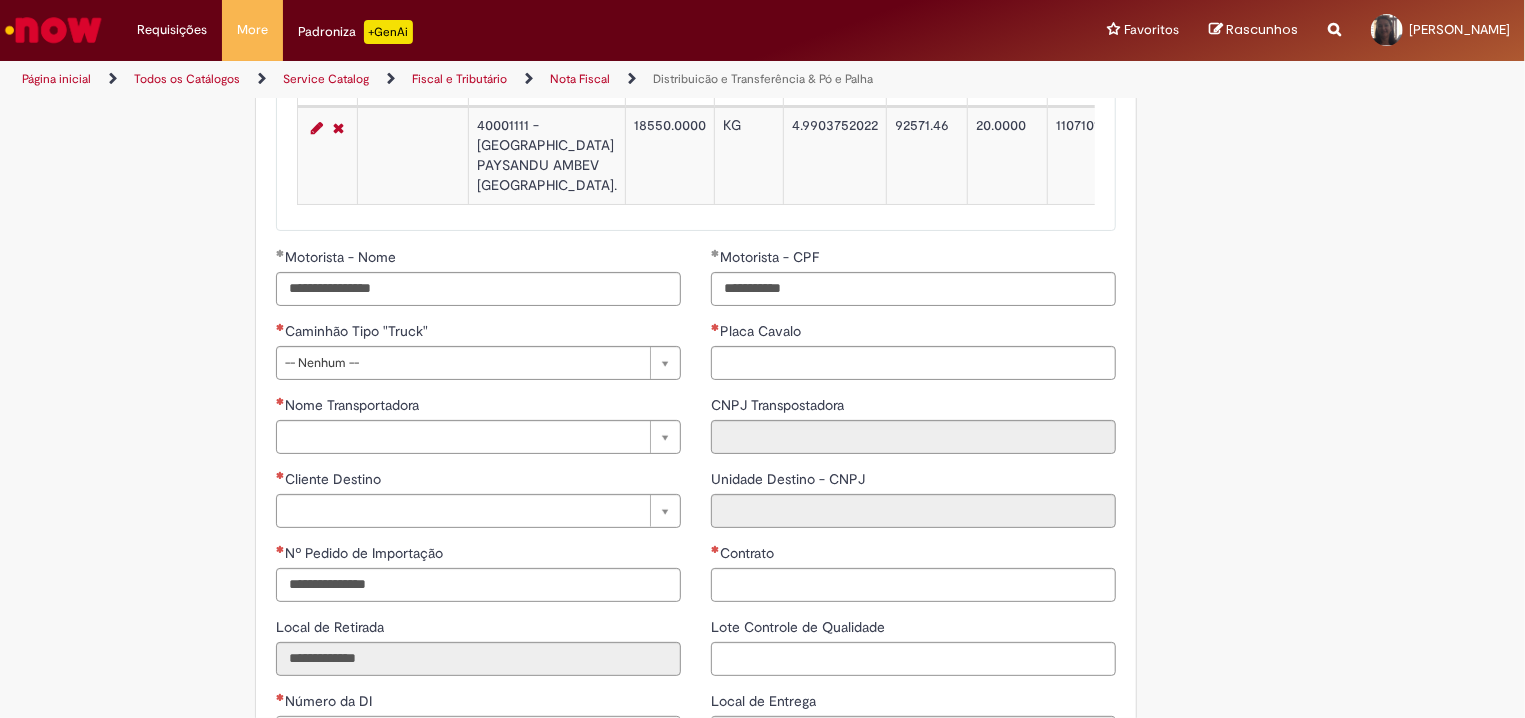 click on "Pular para o conteúdo da página
Requisições
Exibir Todas as Solicitações
Requisições
Exibir Todas as Solicitações
More
Solicitar Compra
More
Solicitar Compra
Padroniza  +GenAi
Favoritos
Exibir todos os Favoritos
Favoritos
Exibir todos os Favoritos
[GEOGRAPHIC_DATA]
[GEOGRAPHIC_DATA]
Reportar problema
Artigos
Não encontrou base de conhecimento
Catálogo
Não foram encontradas ofertas
Comunidade
Nenhum resultado encontrado na comunidade
[PERSON_NAME]" at bounding box center [762, 359] 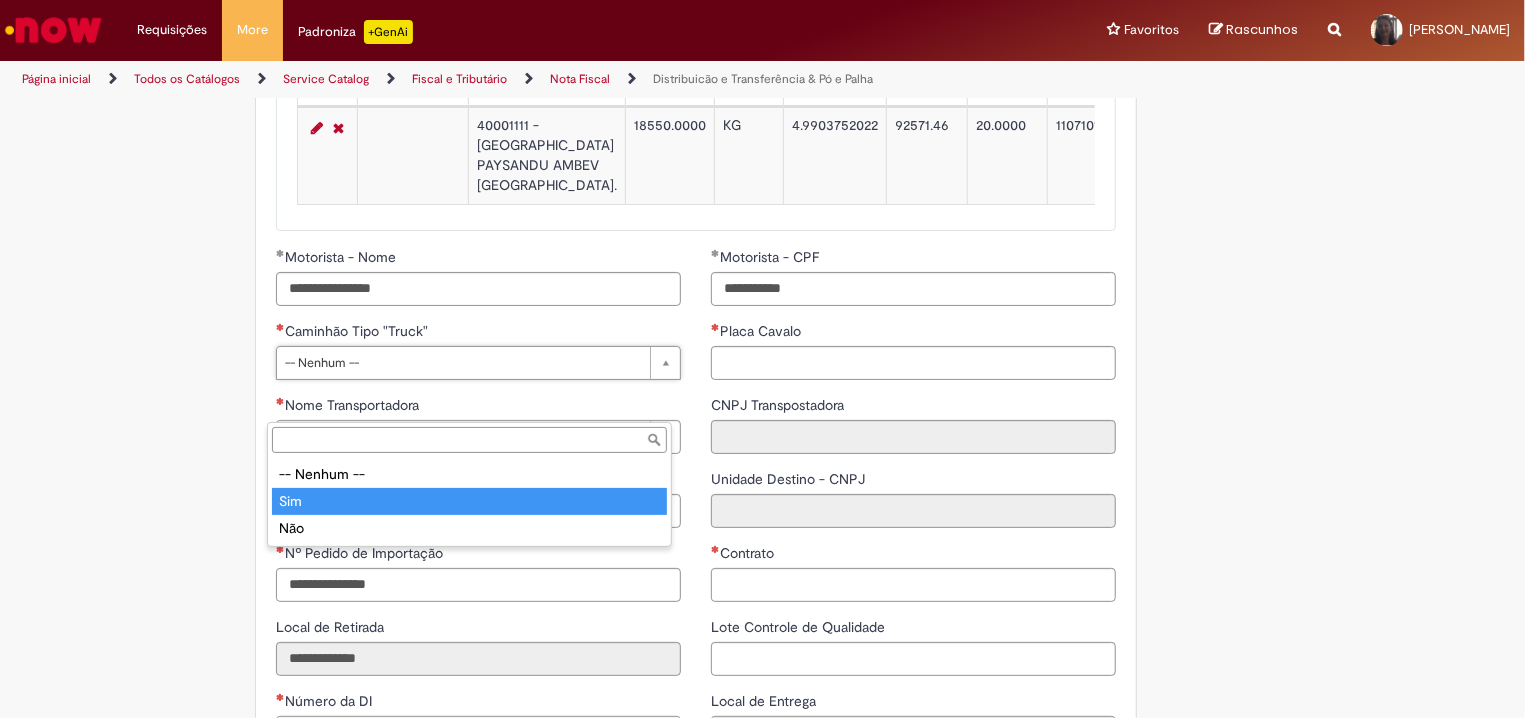 type on "***" 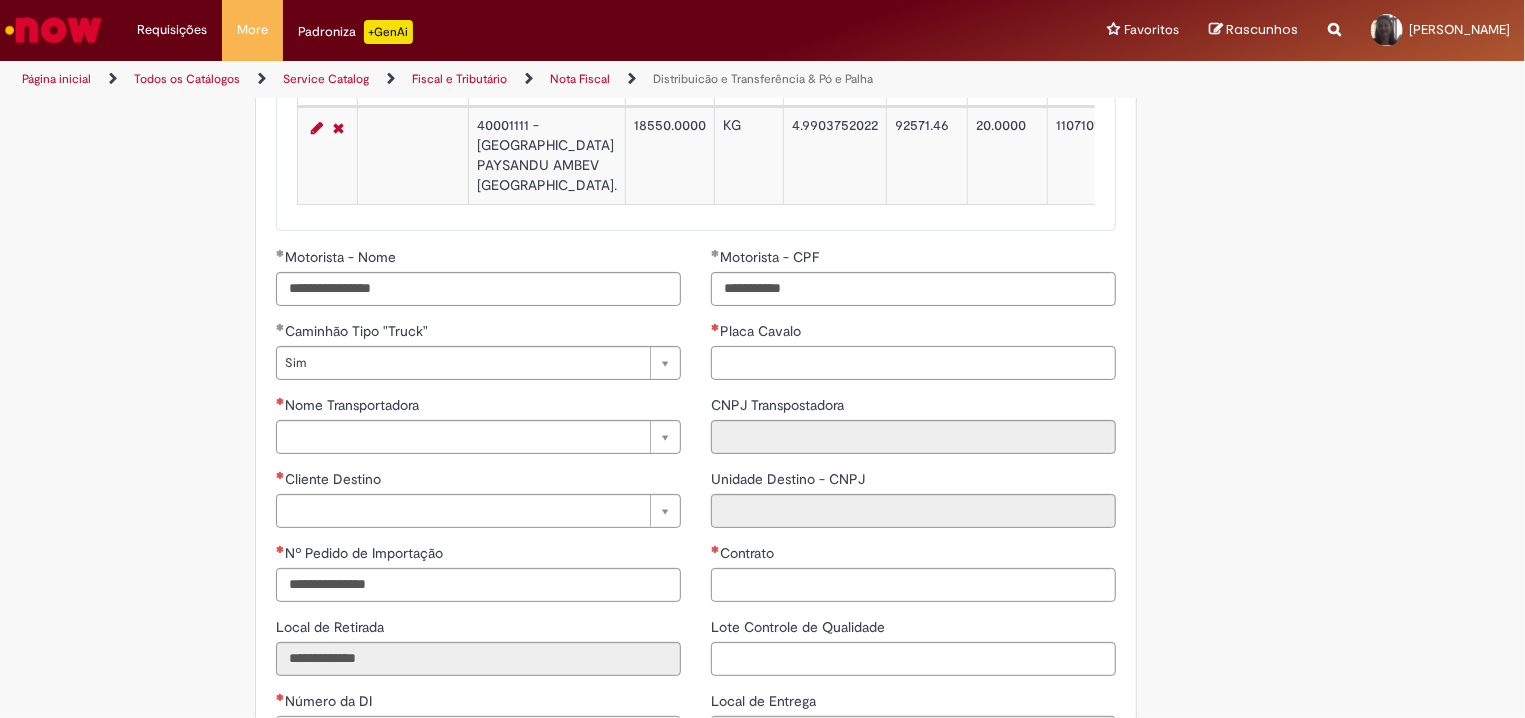 click on "Placa Cavalo" at bounding box center [913, 363] 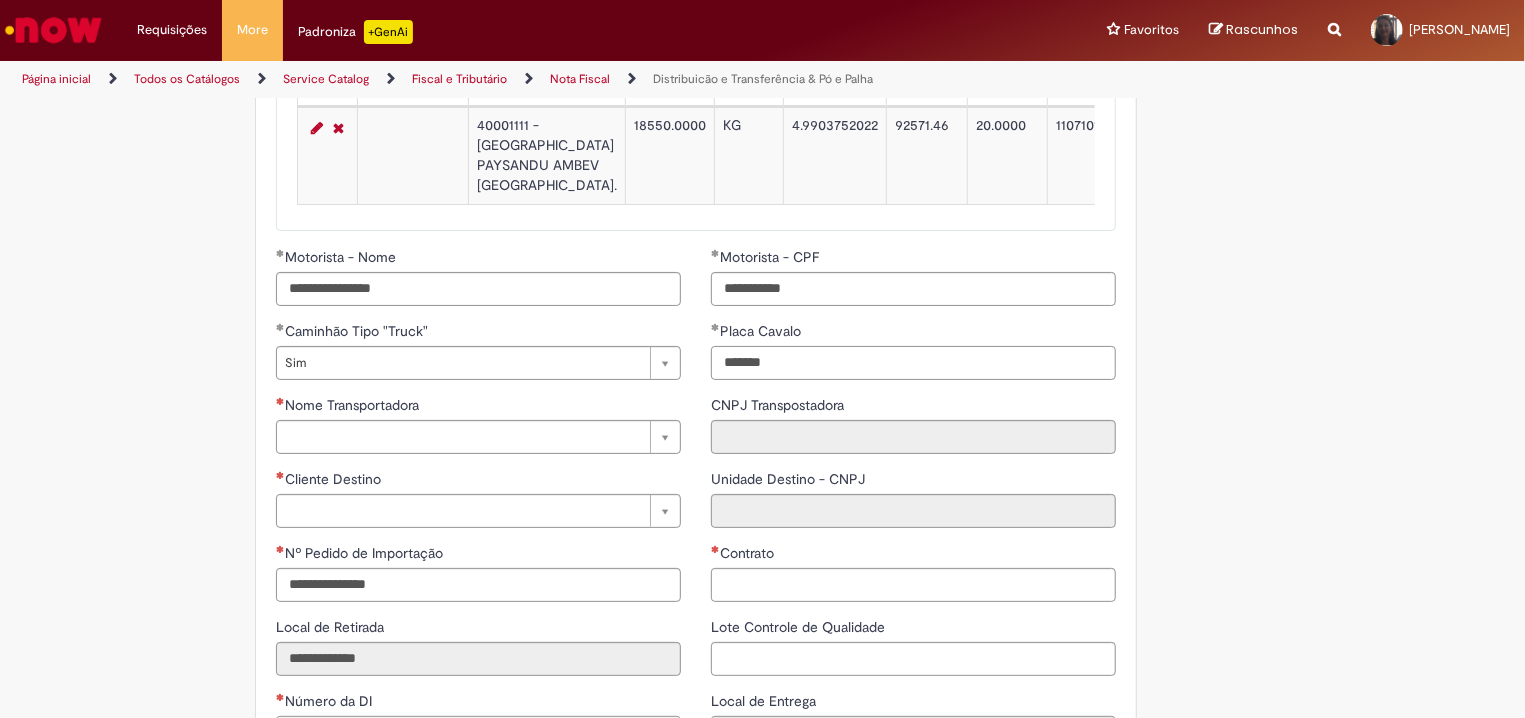 type on "*******" 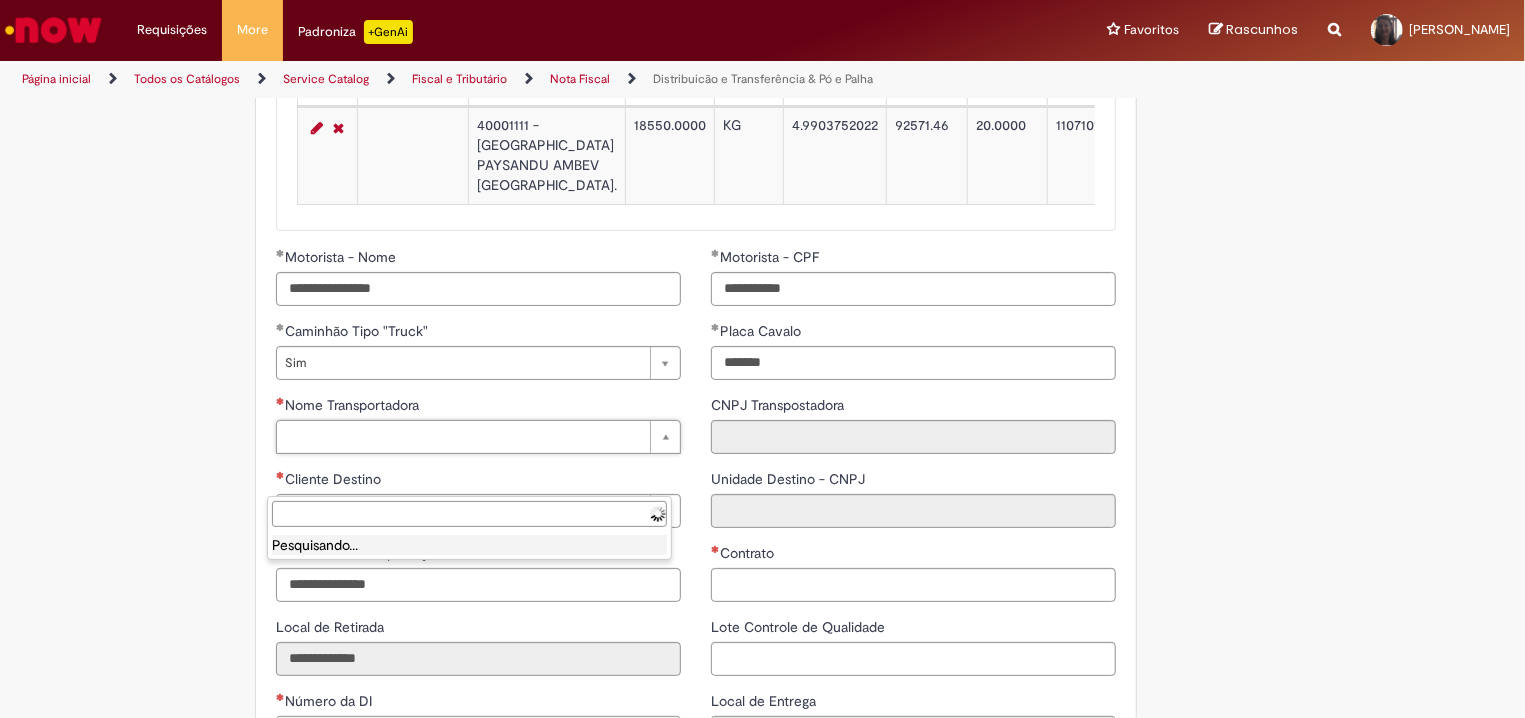 click on "Pular para o conteúdo da página
Requisições
Exibir Todas as Solicitações
Requisições
Exibir Todas as Solicitações
More
Solicitar Compra
More
Solicitar Compra
Padroniza  +GenAi
Favoritos
Exibir todos os Favoritos
Favoritos
Exibir todos os Favoritos
[GEOGRAPHIC_DATA]
[GEOGRAPHIC_DATA]
Reportar problema
Artigos
Não encontrou base de conhecimento
Catálogo
Não foram encontradas ofertas
Comunidade
Nenhum resultado encontrado na comunidade
[PERSON_NAME]" at bounding box center [762, 359] 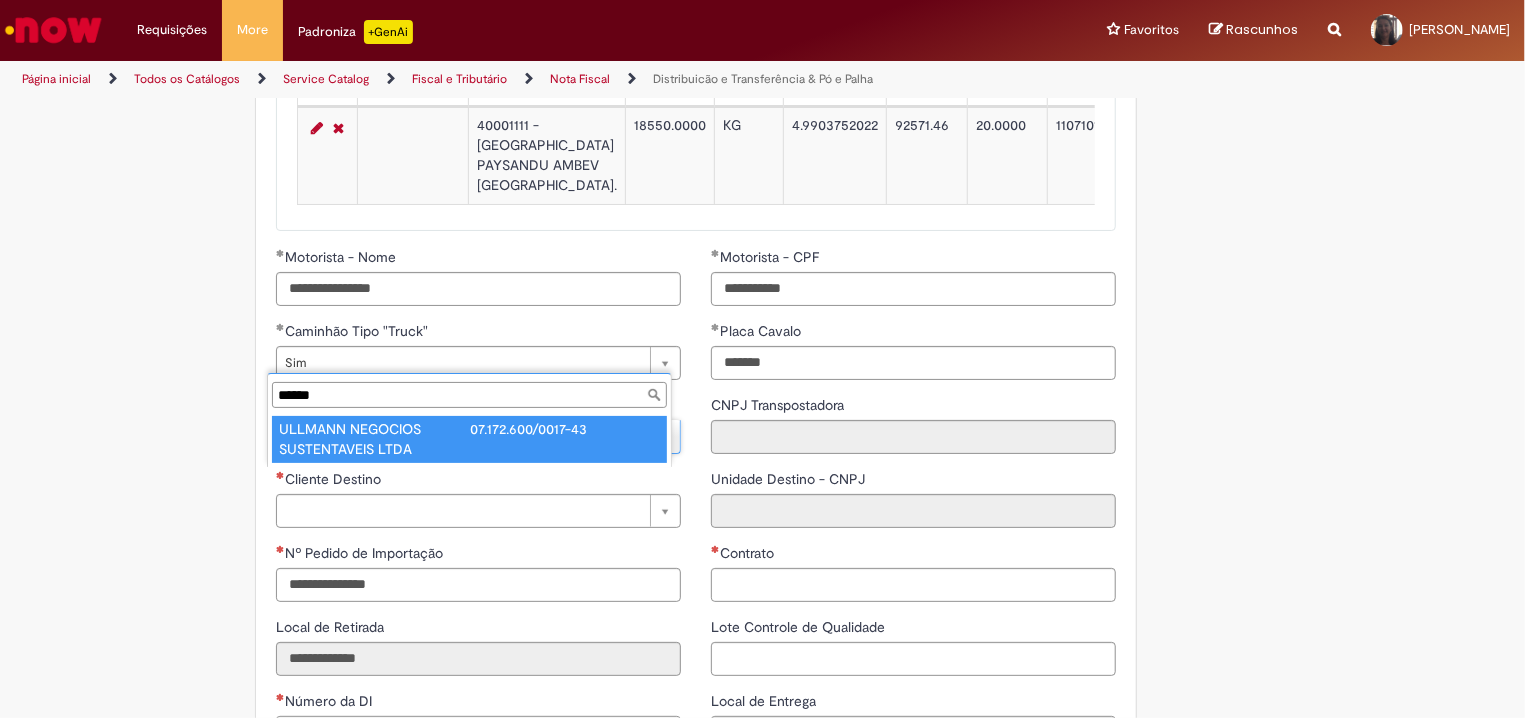 type on "******" 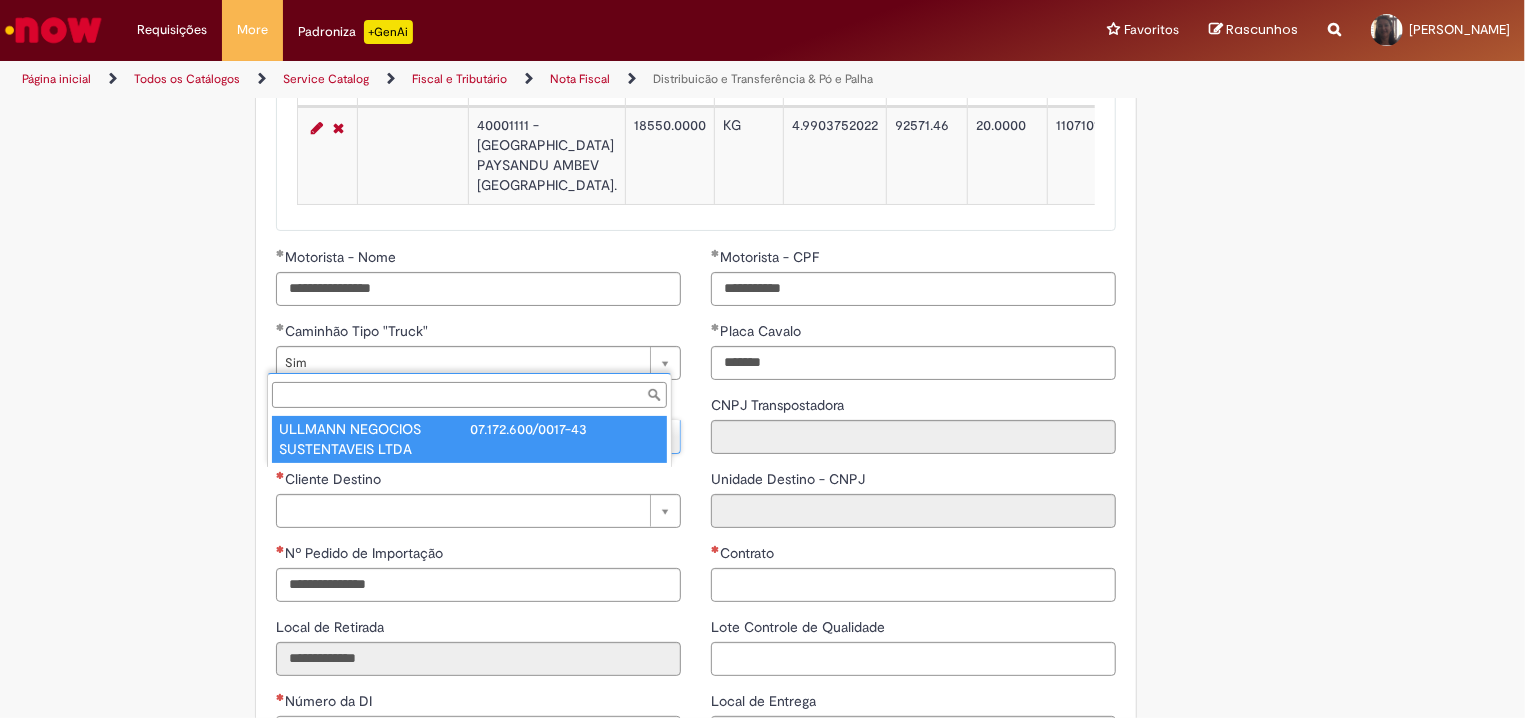 type on "**********" 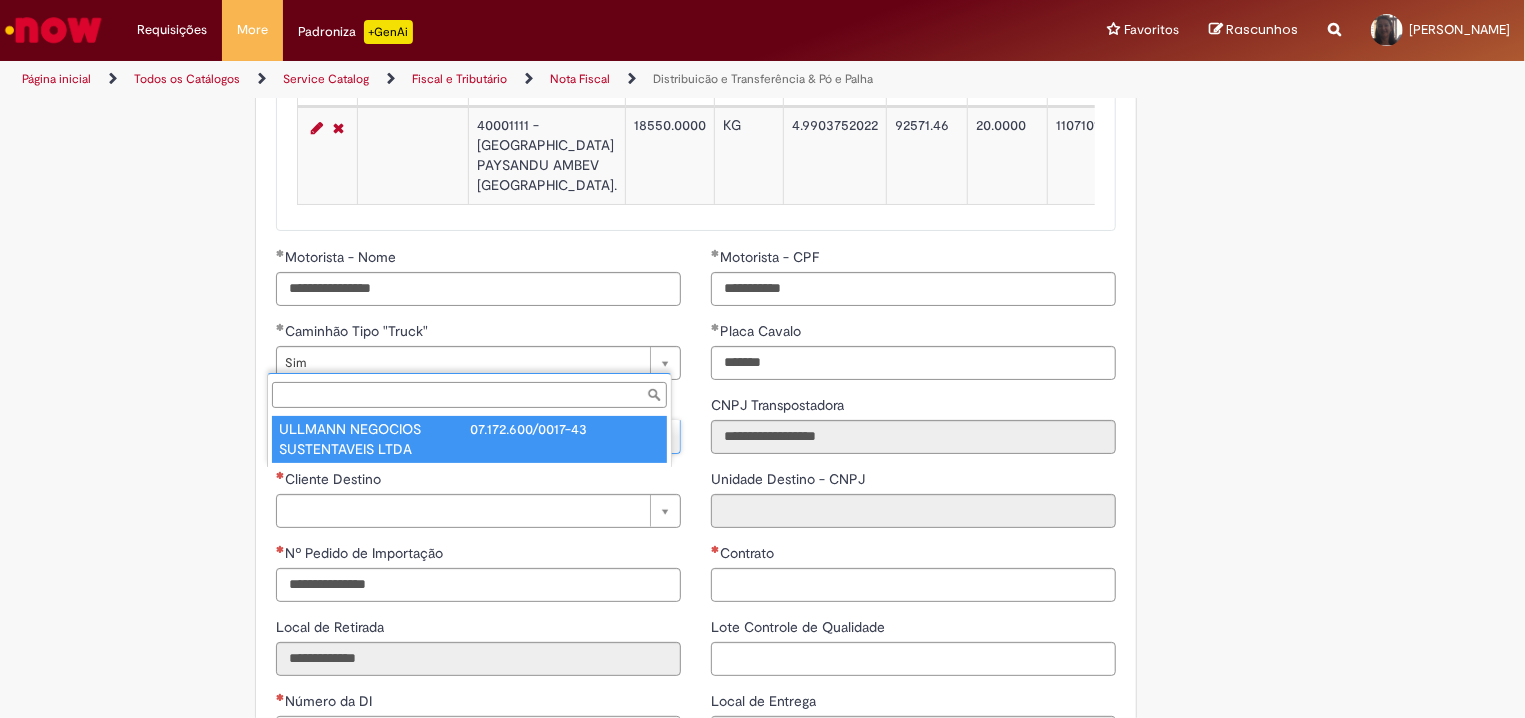 scroll, scrollTop: 0, scrollLeft: 280, axis: horizontal 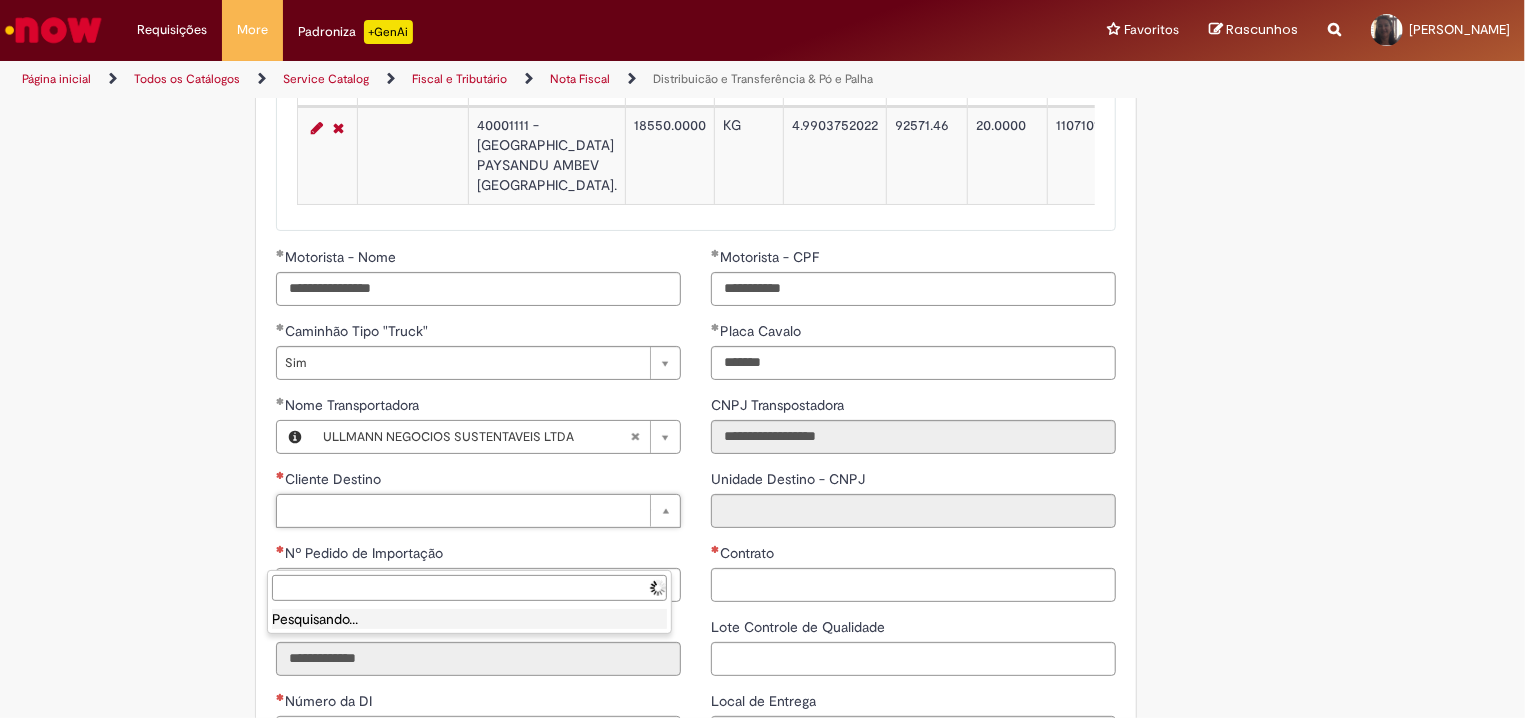 click on "Pular para o conteúdo da página
Requisições
Exibir Todas as Solicitações
Requisições
Exibir Todas as Solicitações
More
Solicitar Compra
More
Solicitar Compra
Padroniza  +GenAi
Favoritos
Exibir todos os Favoritos
Favoritos
Exibir todos os Favoritos
[GEOGRAPHIC_DATA]
[GEOGRAPHIC_DATA]
Reportar problema
Artigos
Não encontrou base de conhecimento
Catálogo
Não foram encontradas ofertas
Comunidade
Nenhum resultado encontrado na comunidade
[PERSON_NAME]" at bounding box center [762, 359] 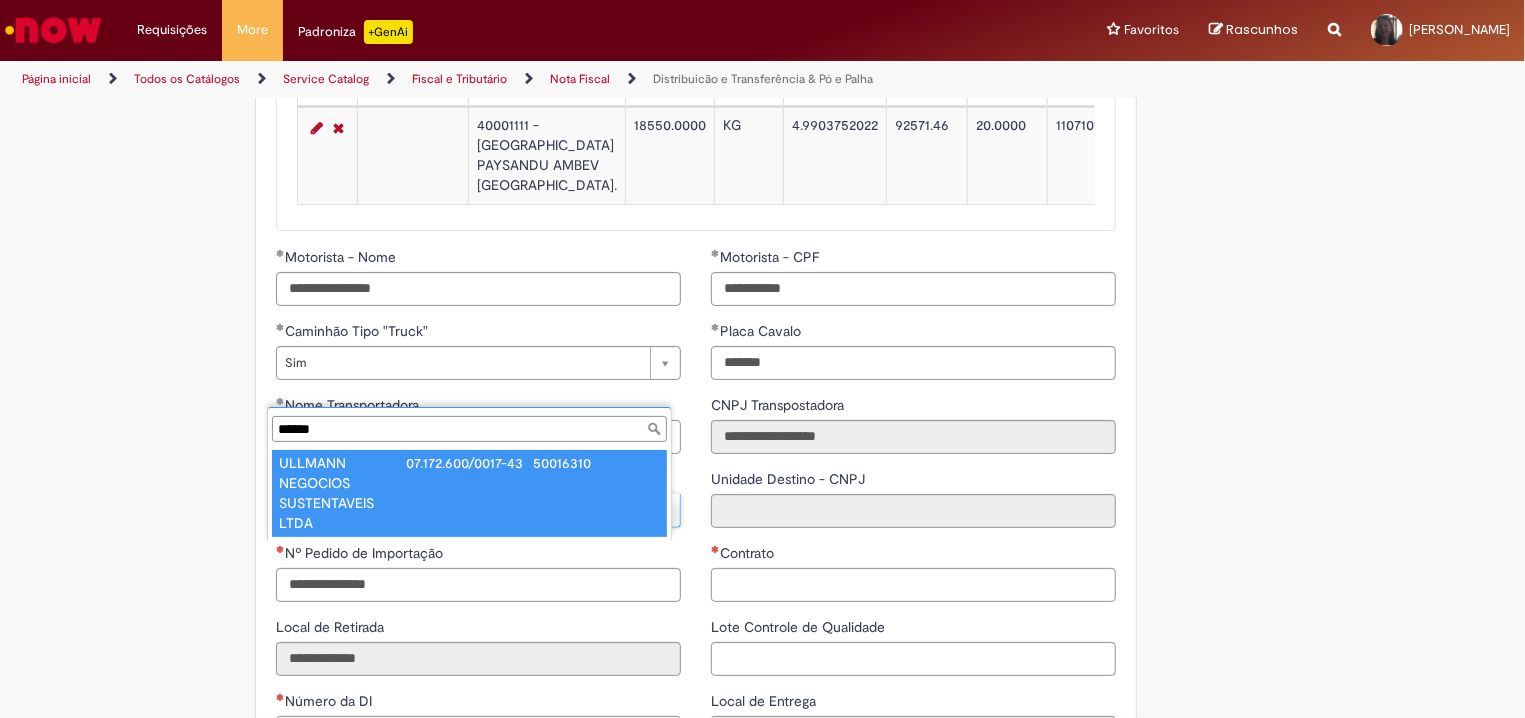 type on "******" 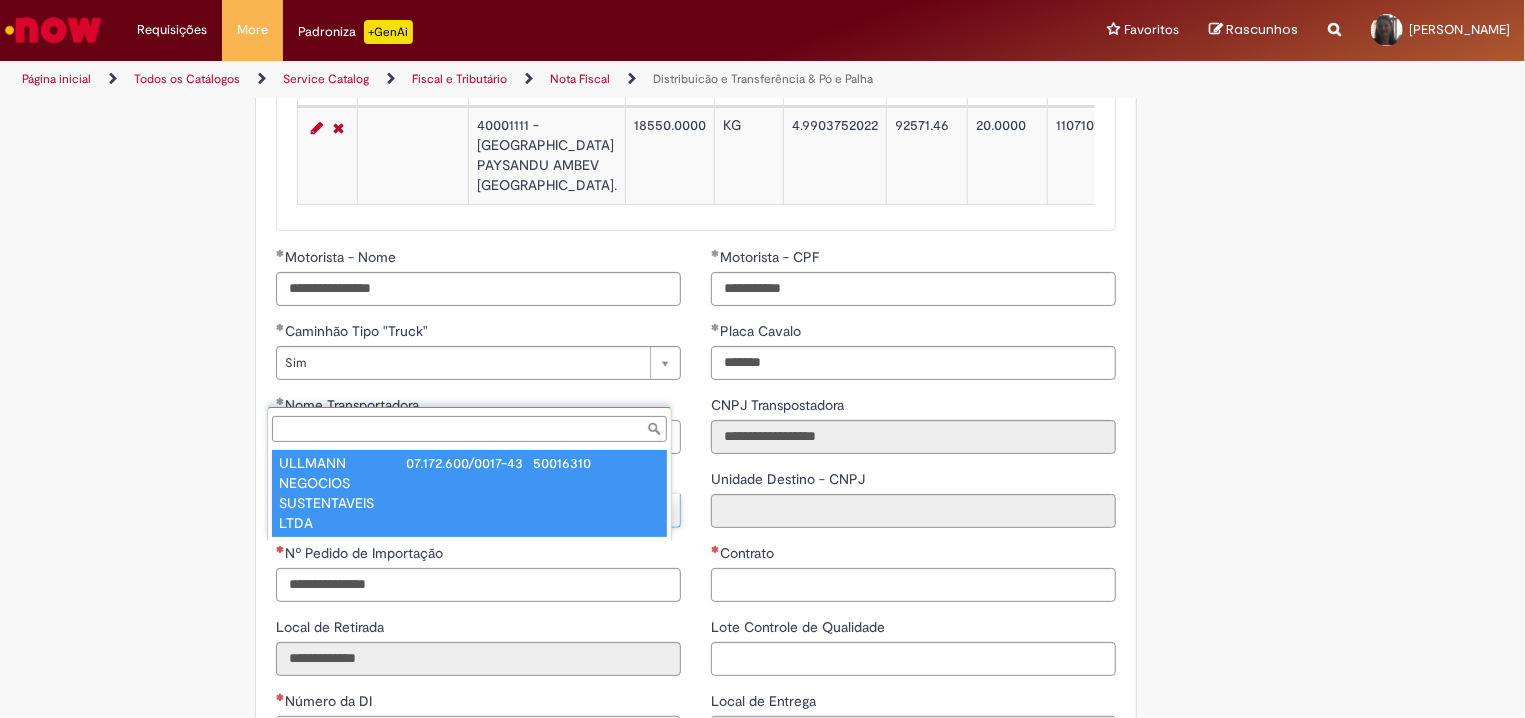 type on "**********" 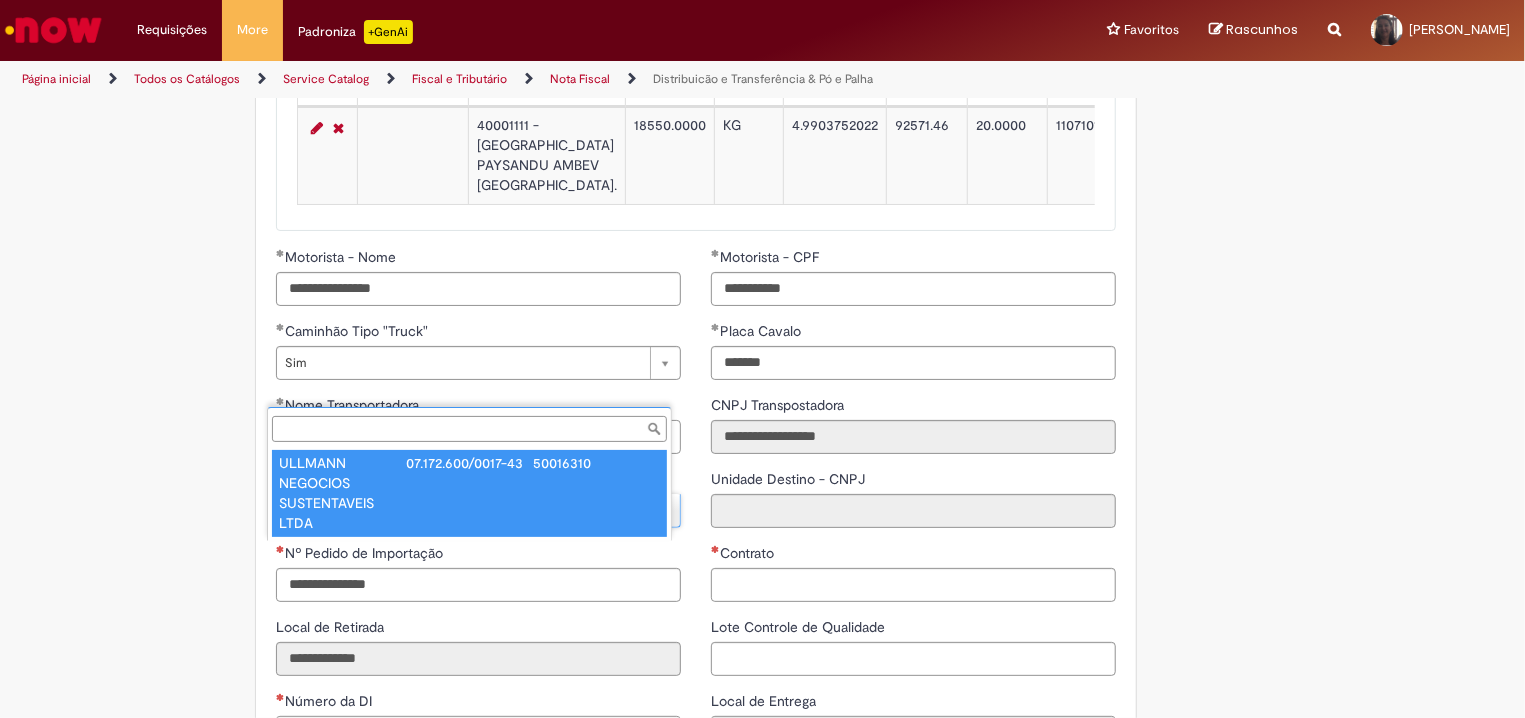 type on "**********" 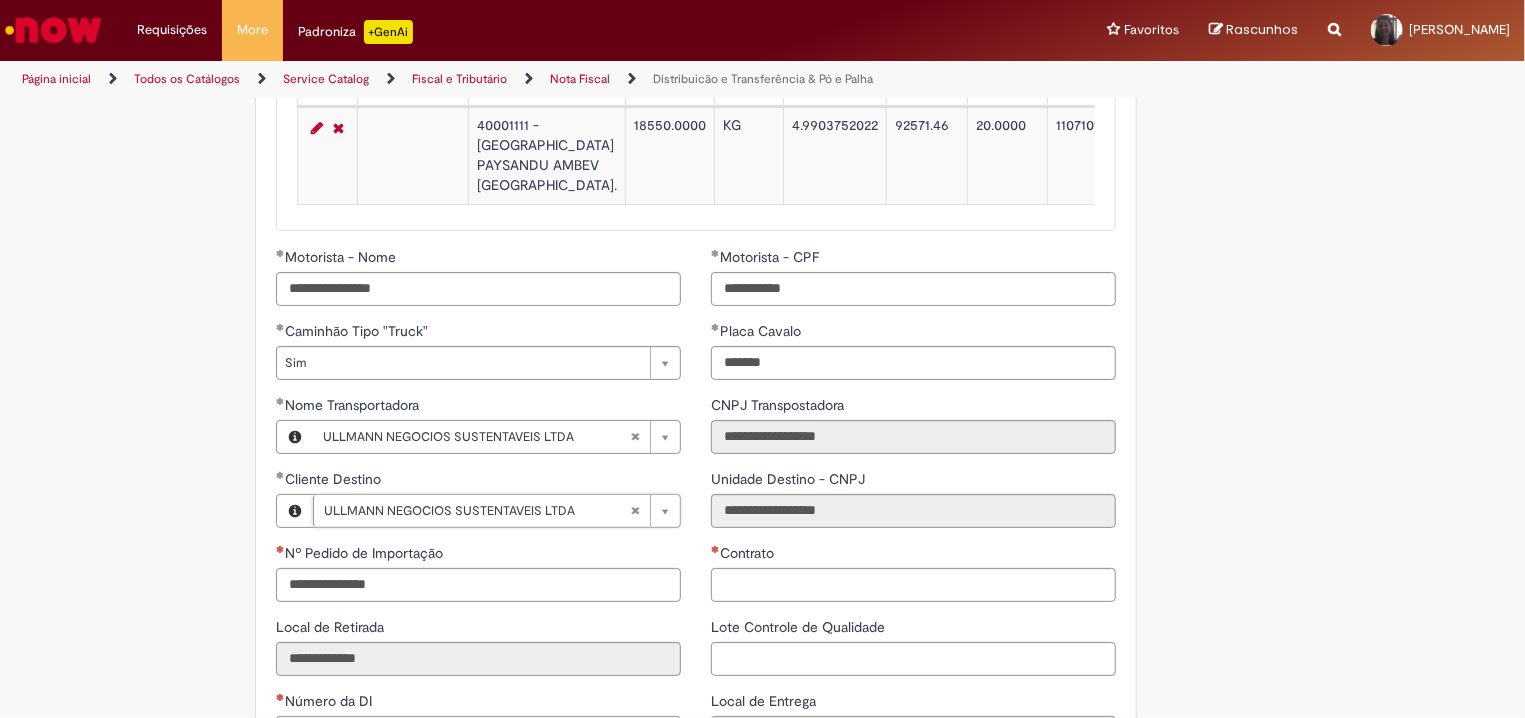 scroll, scrollTop: 0, scrollLeft: 280, axis: horizontal 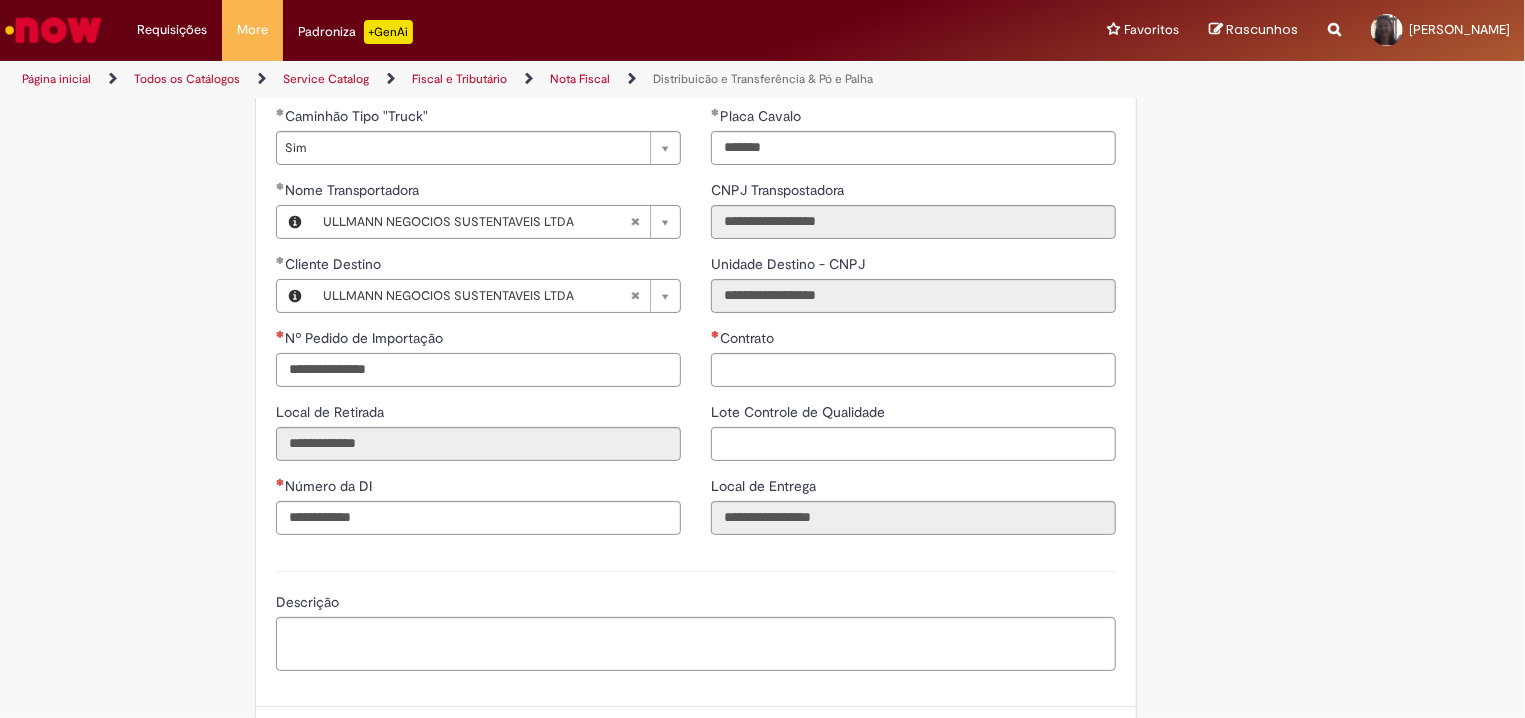 drag, startPoint x: 324, startPoint y: 419, endPoint x: 309, endPoint y: 424, distance: 15.811388 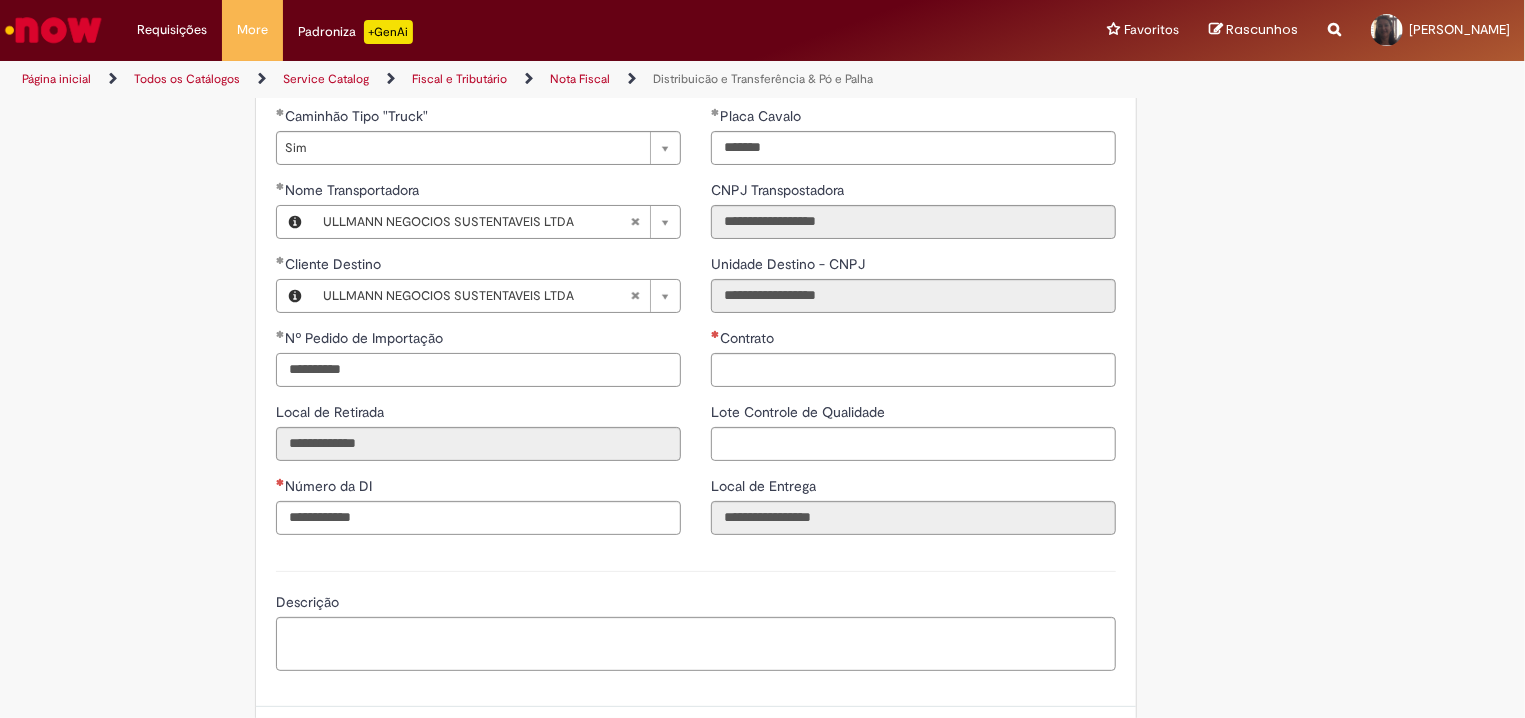 type on "**********" 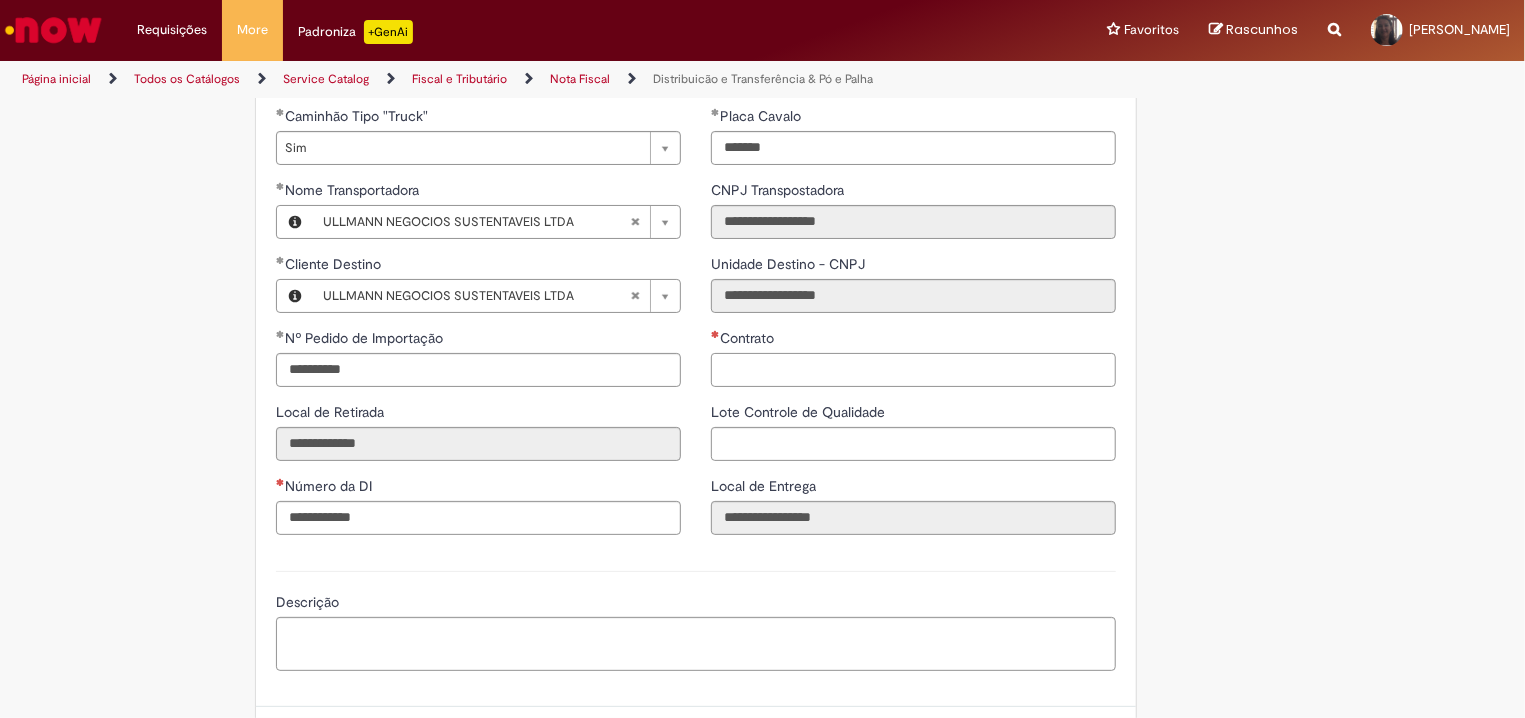 drag, startPoint x: 747, startPoint y: 424, endPoint x: 972, endPoint y: 386, distance: 228.18633 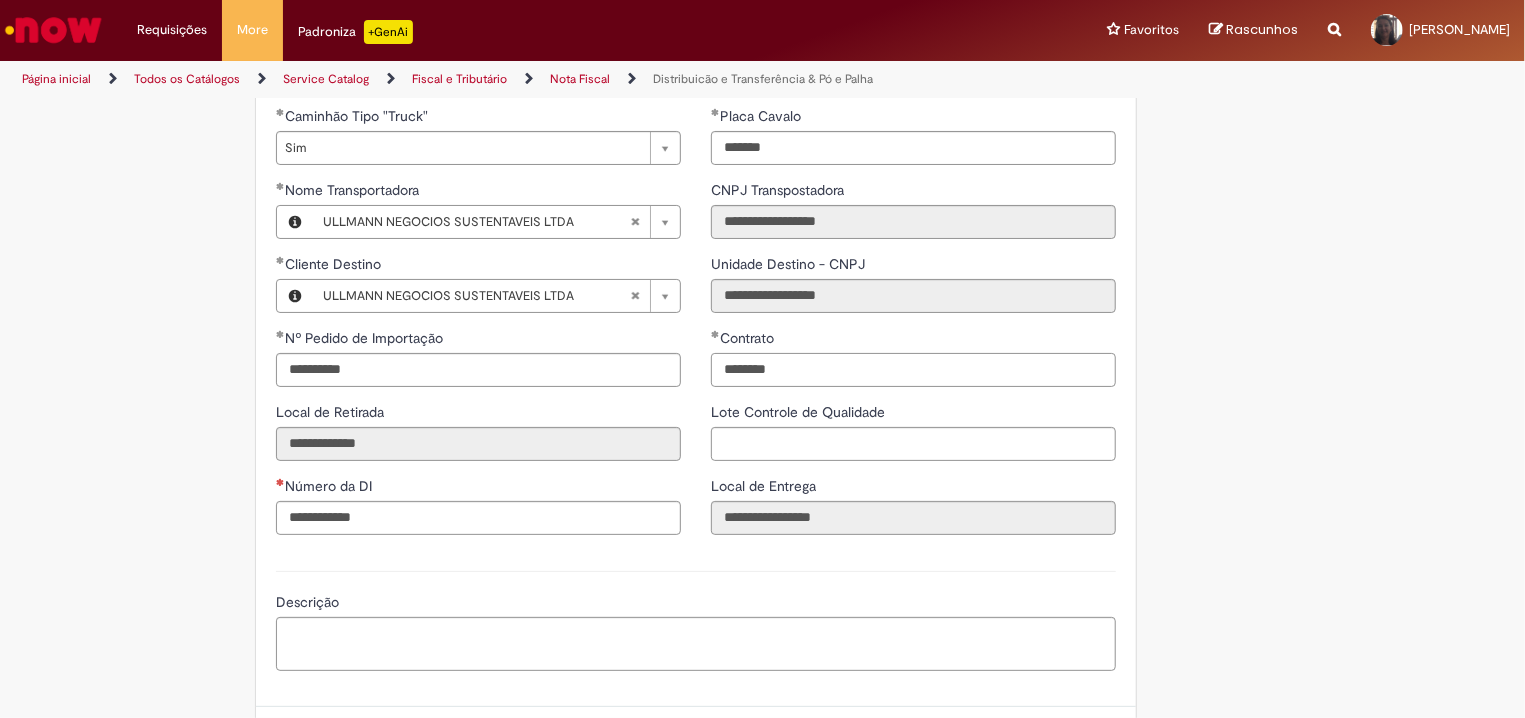 type on "********" 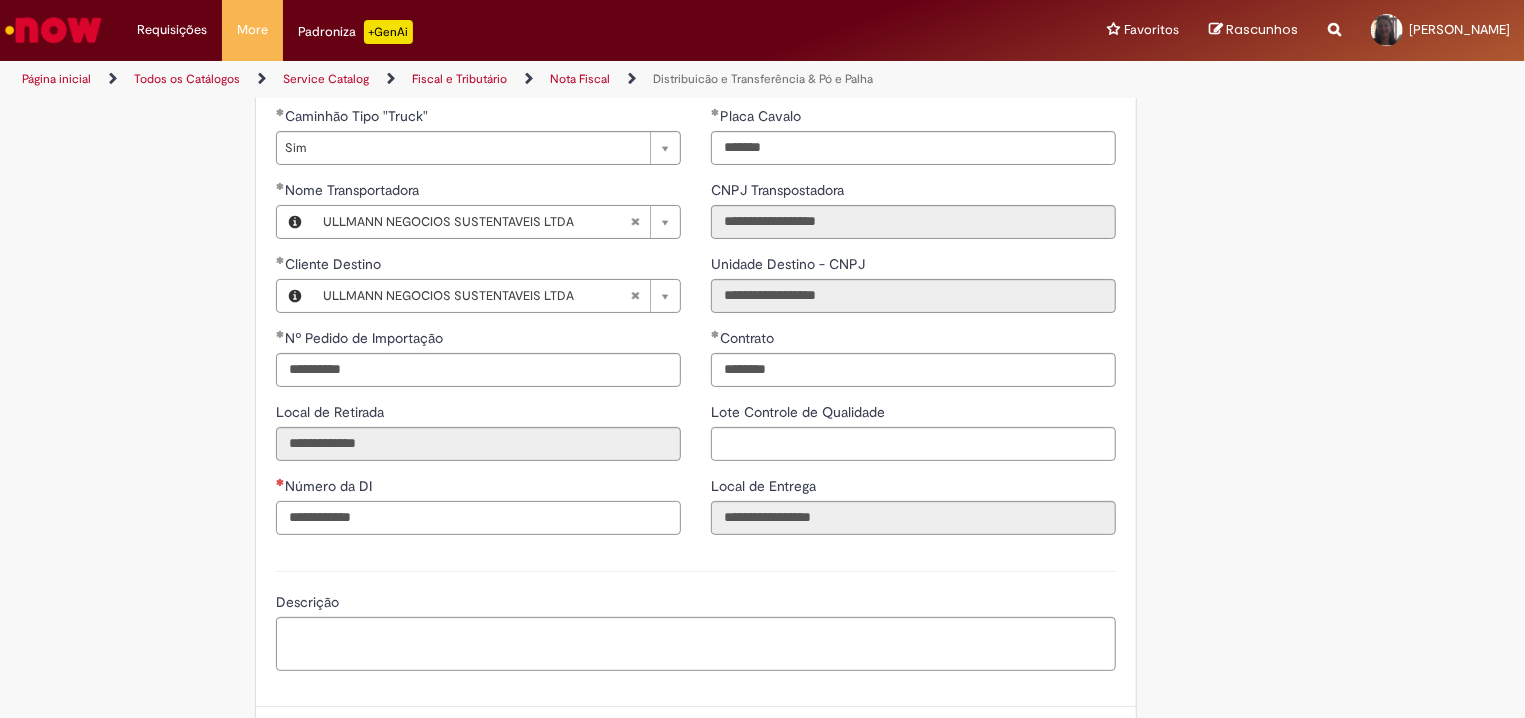 click on "Número da DI" at bounding box center (478, 518) 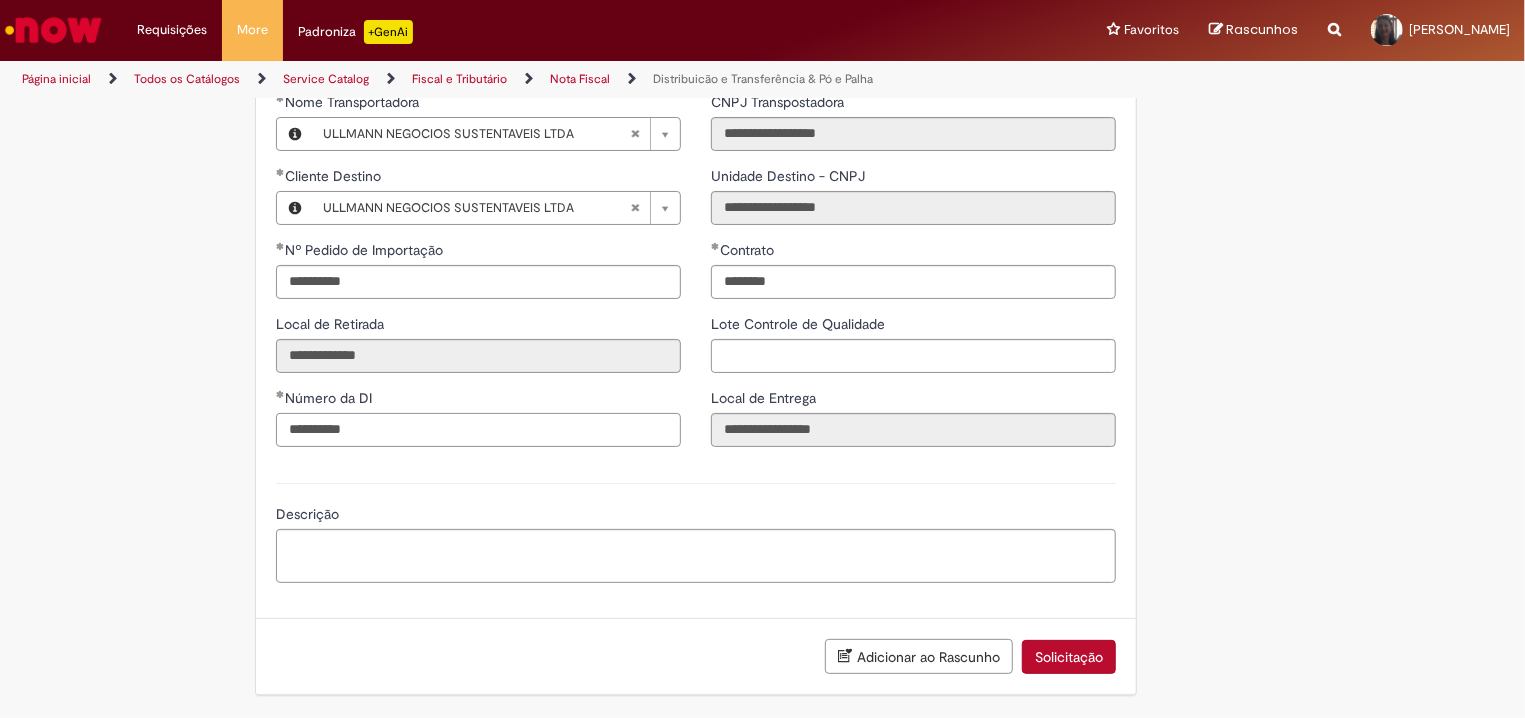 scroll, scrollTop: 2573, scrollLeft: 0, axis: vertical 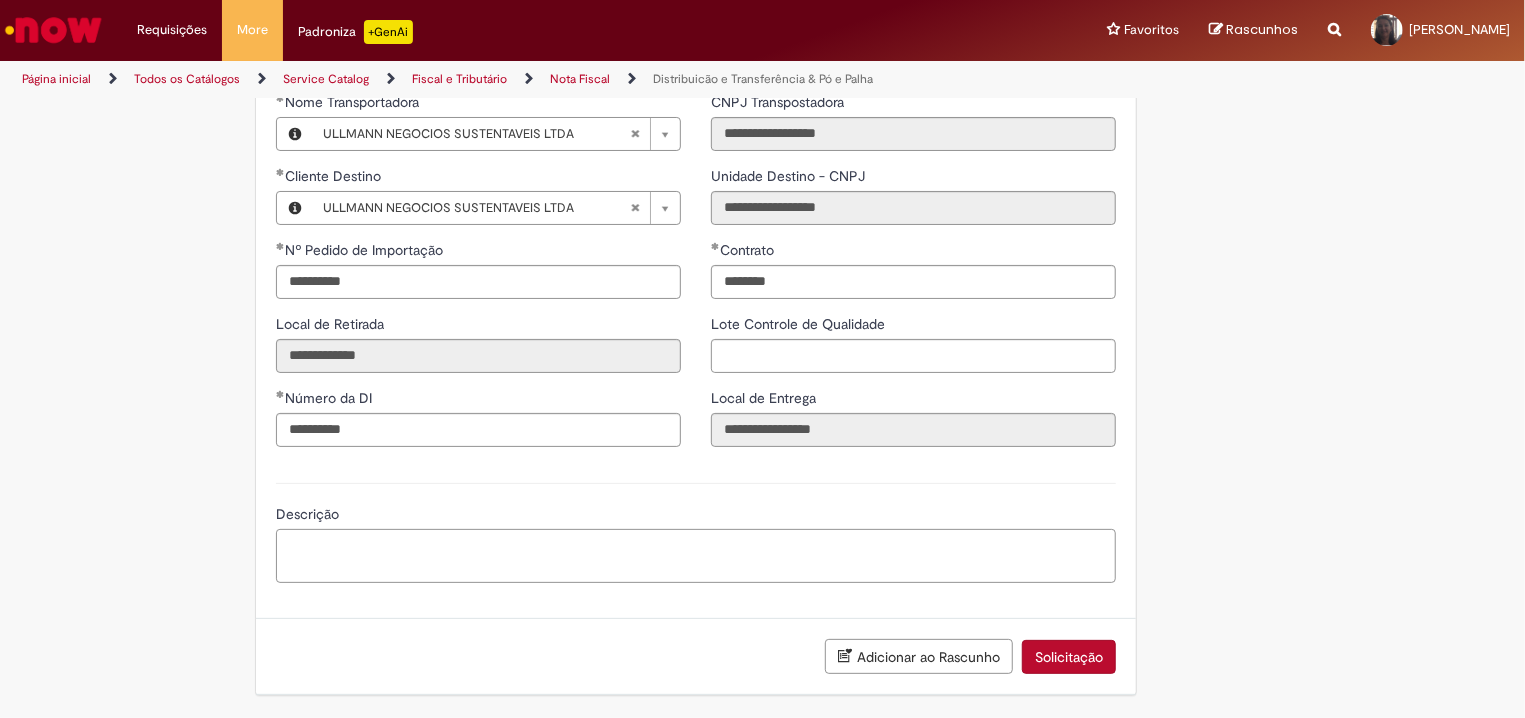 click on "Descrição" at bounding box center (696, 556) 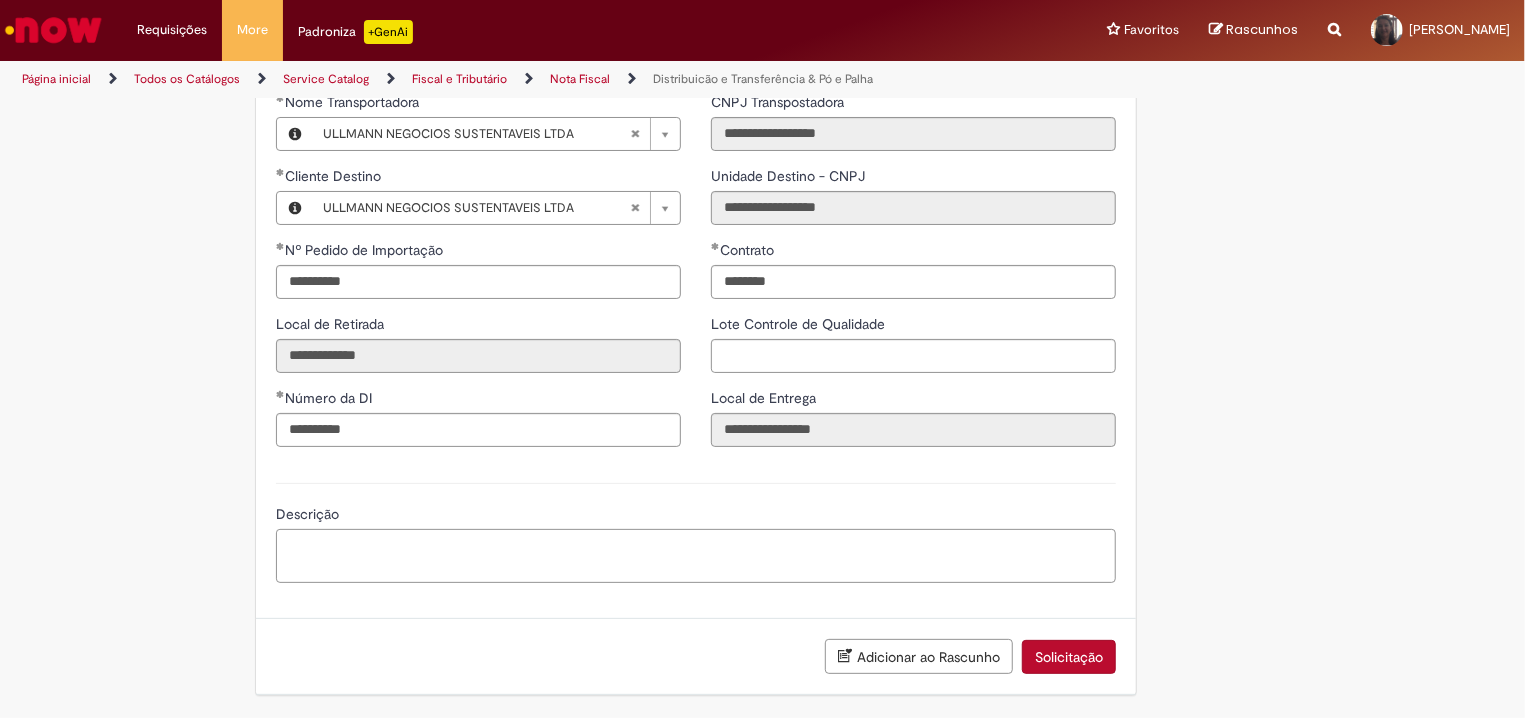 type on "*" 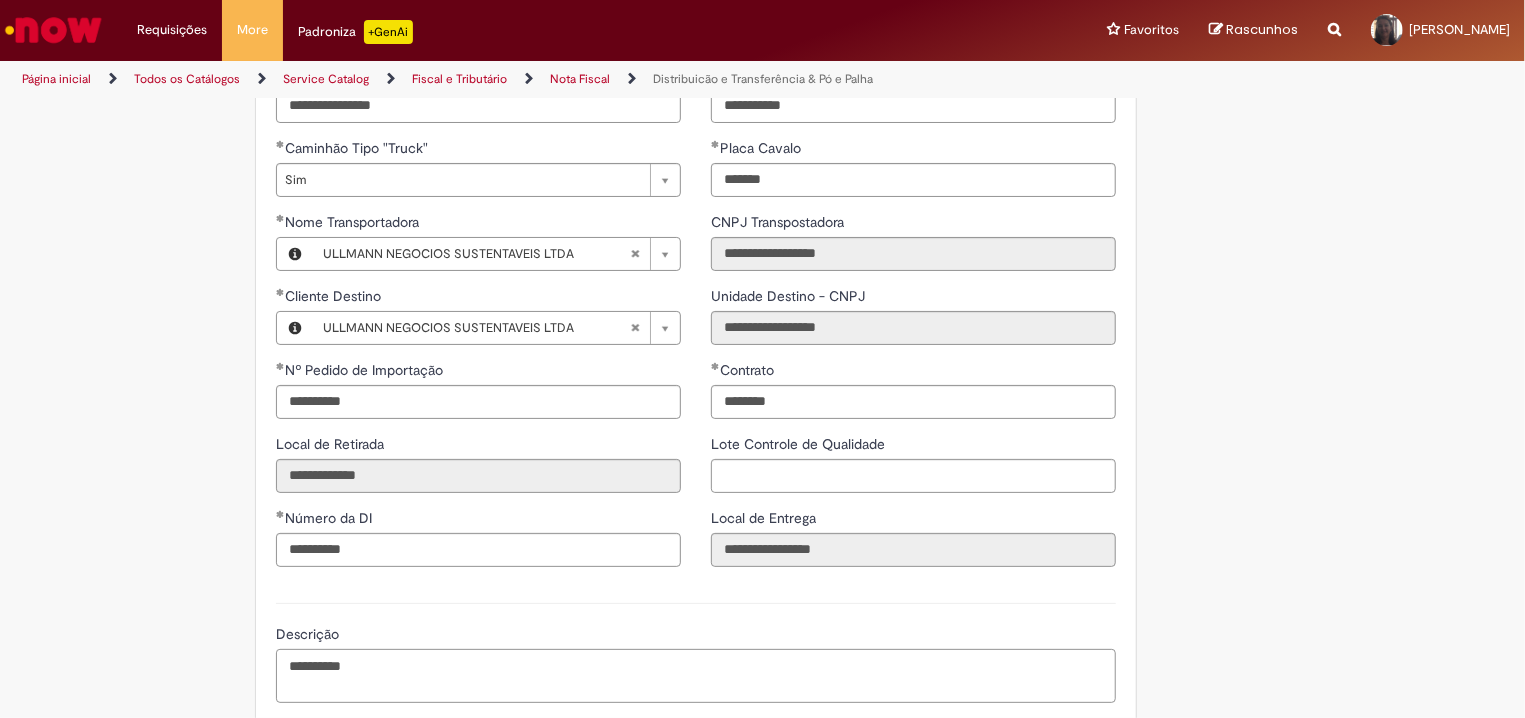 scroll, scrollTop: 2573, scrollLeft: 0, axis: vertical 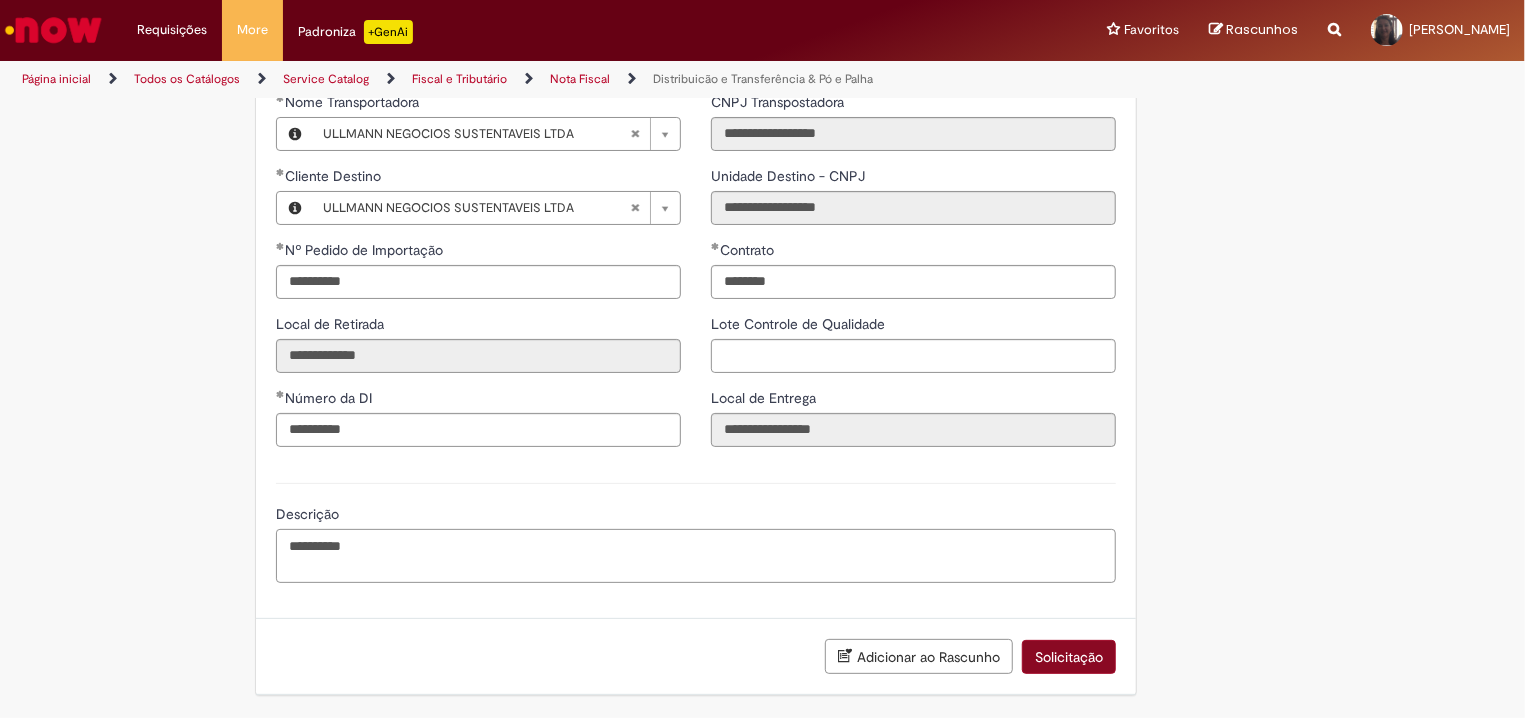 type on "**********" 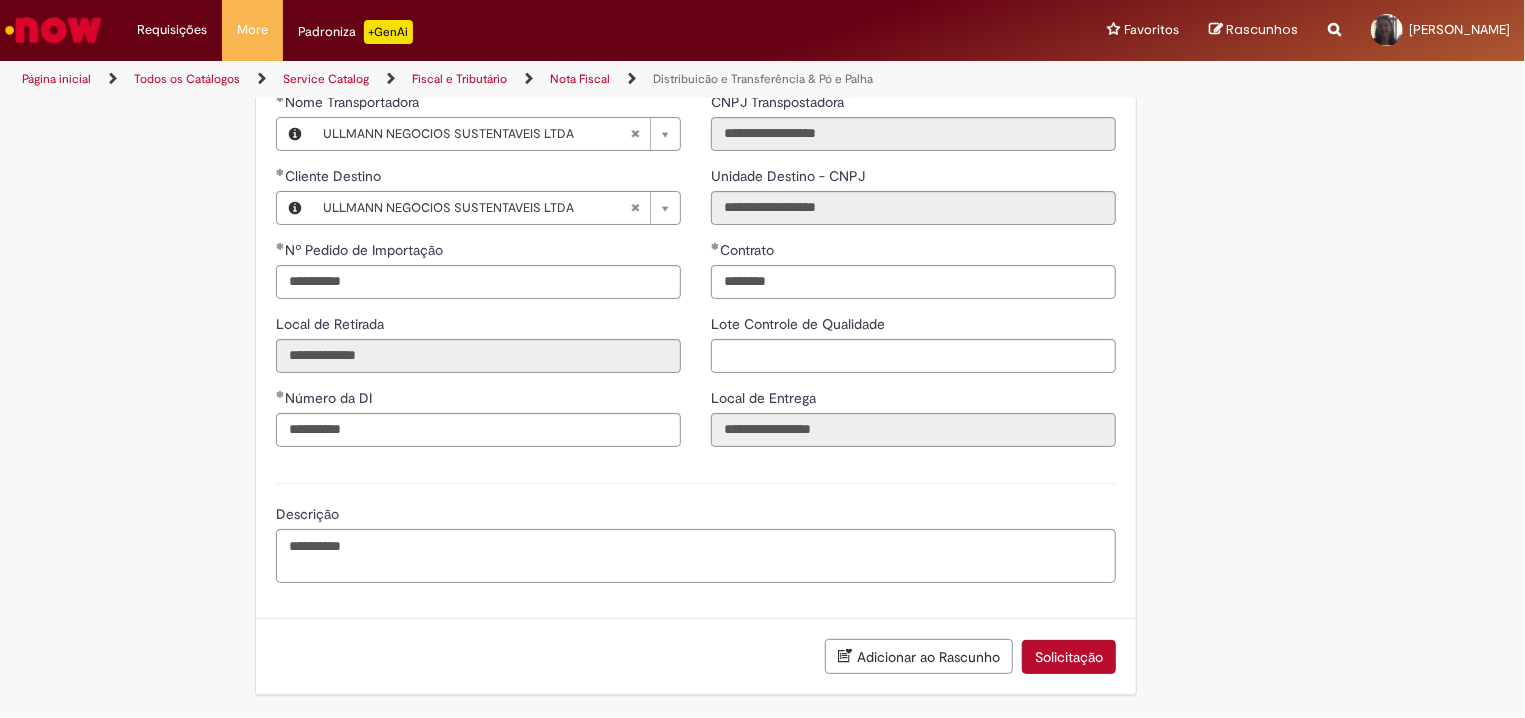 click on "Solicitação" at bounding box center (1069, 657) 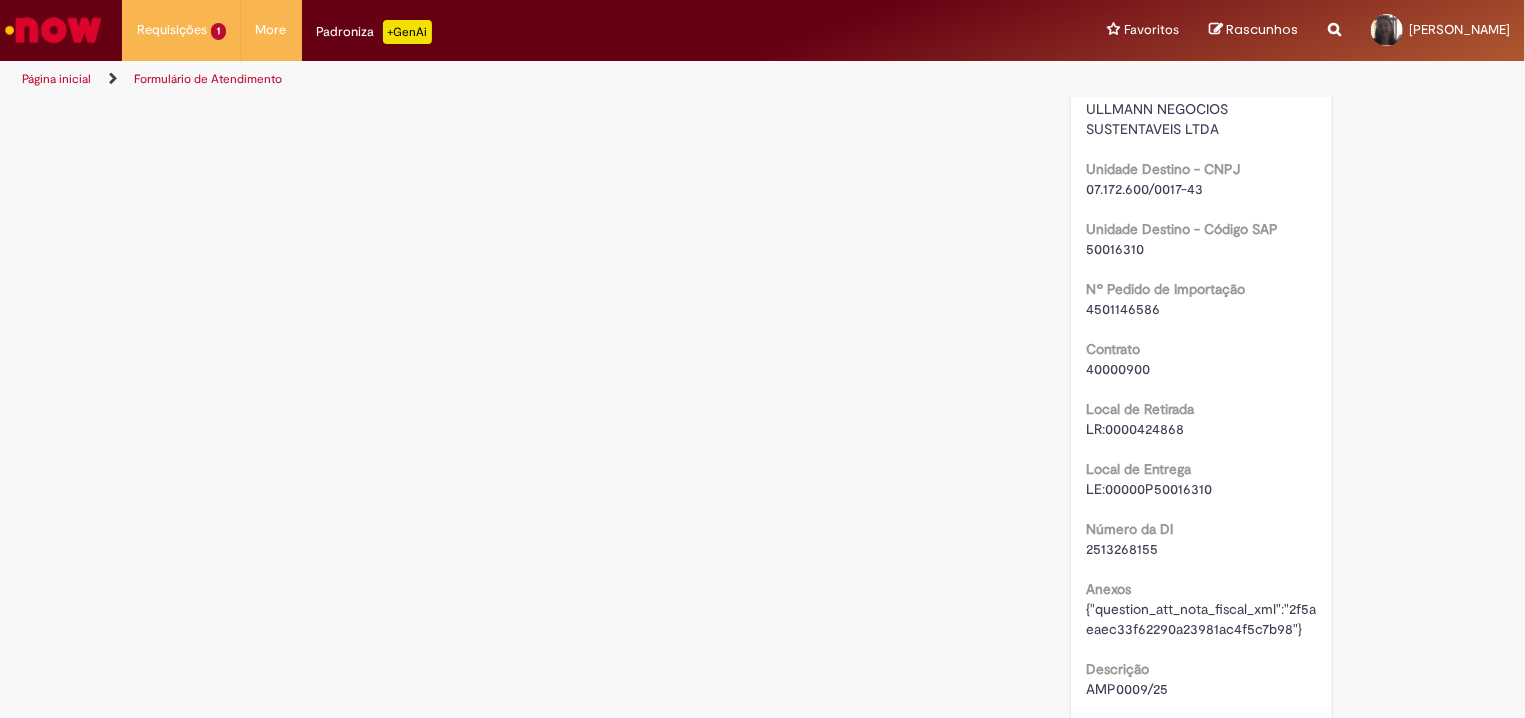 scroll, scrollTop: 0, scrollLeft: 0, axis: both 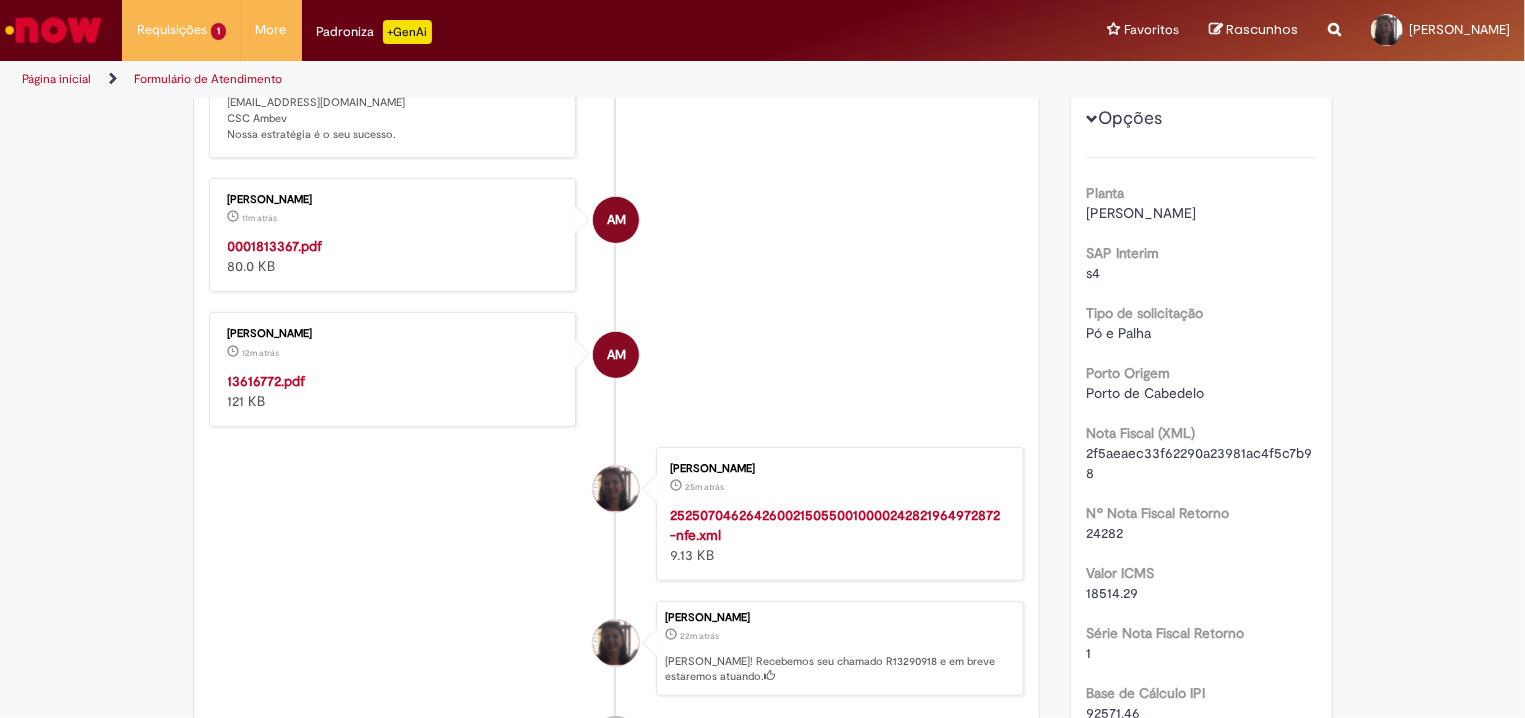 click on "0001813367.pdf" at bounding box center (275, 246) 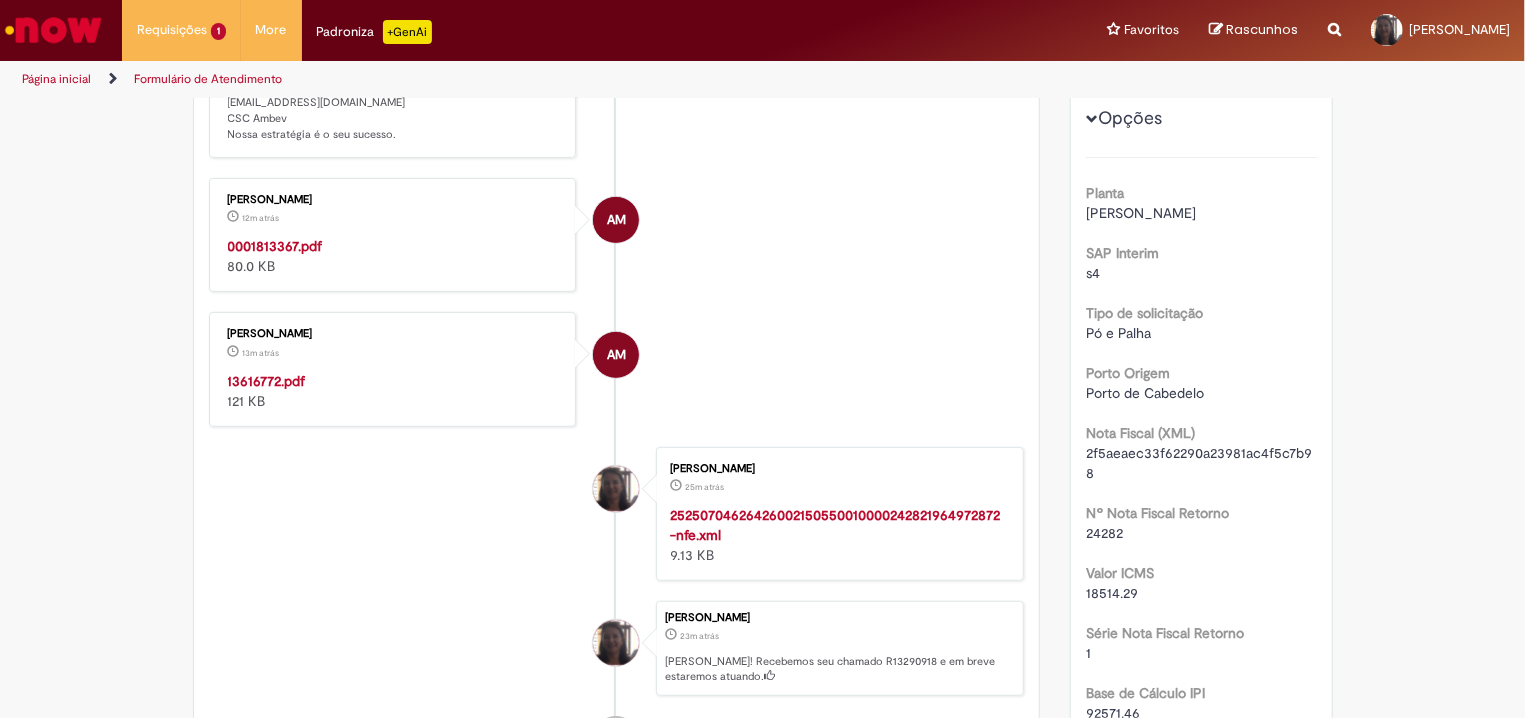 click on "13616772.pdf" at bounding box center [267, 381] 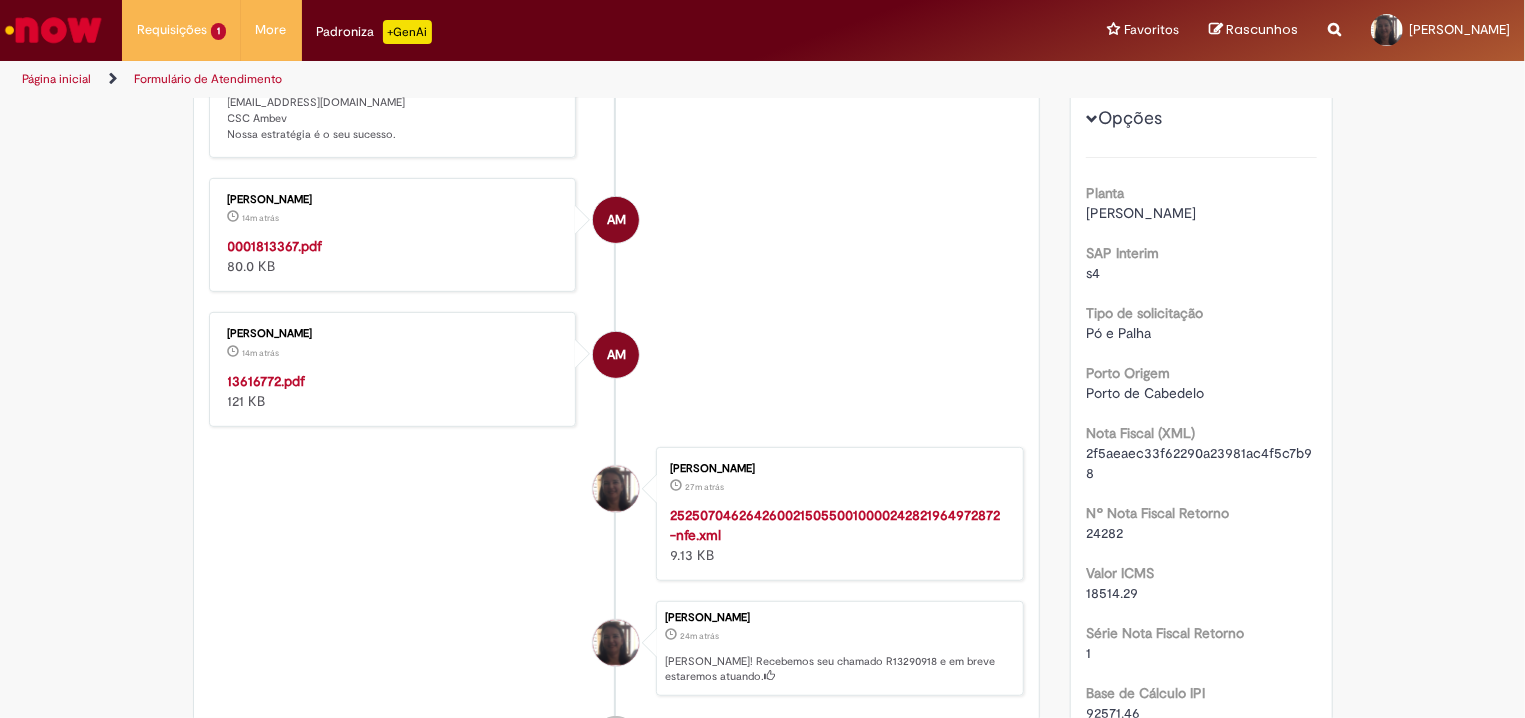 scroll, scrollTop: 0, scrollLeft: 0, axis: both 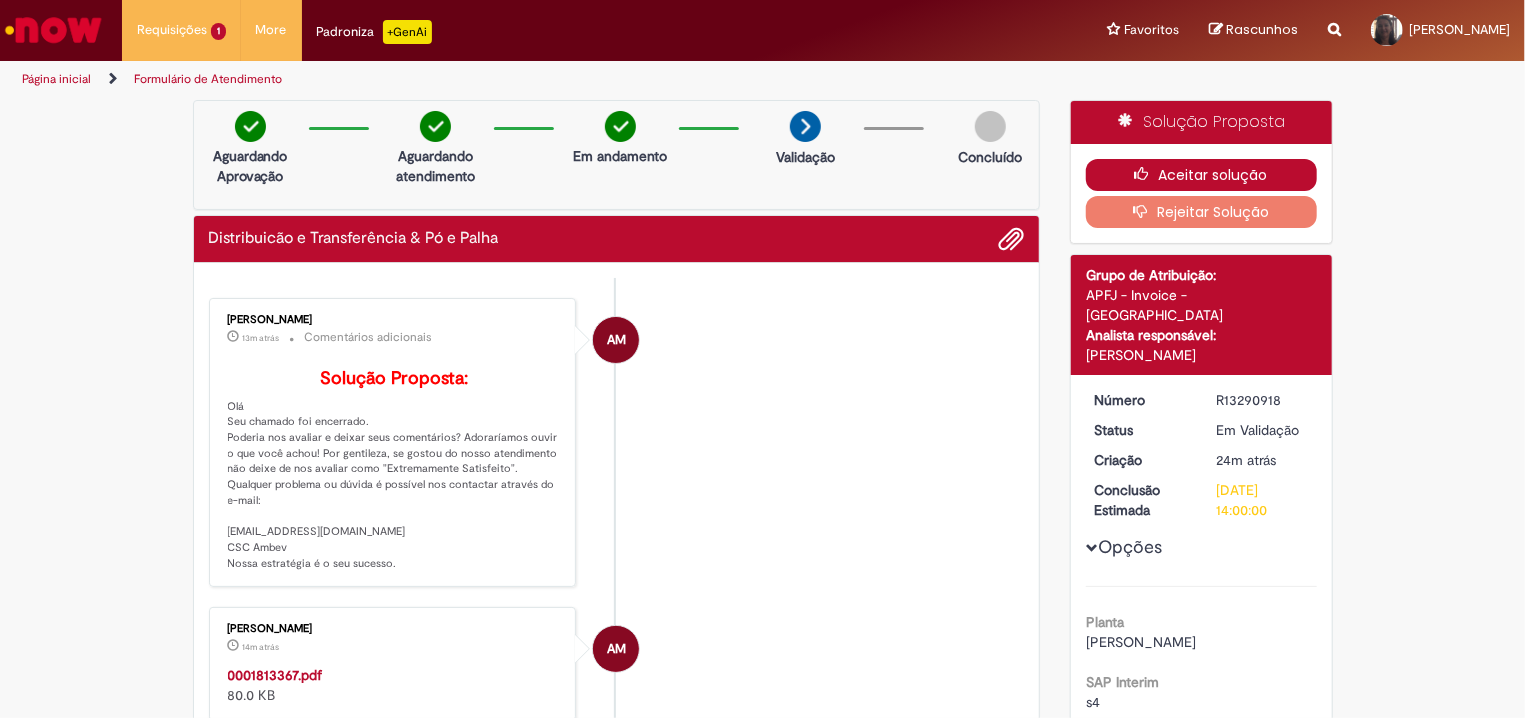 click on "Aceitar solução" at bounding box center (1201, 175) 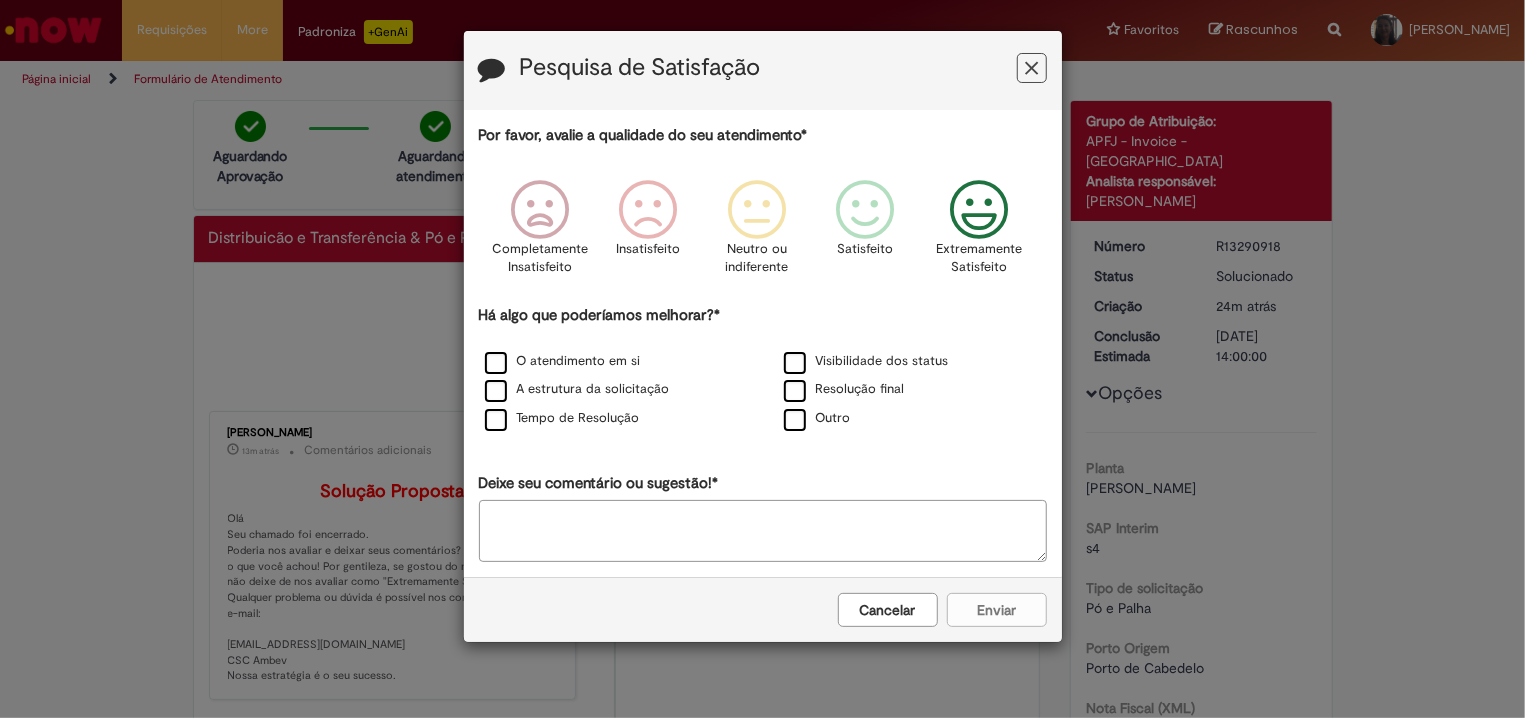 click at bounding box center (978, 210) 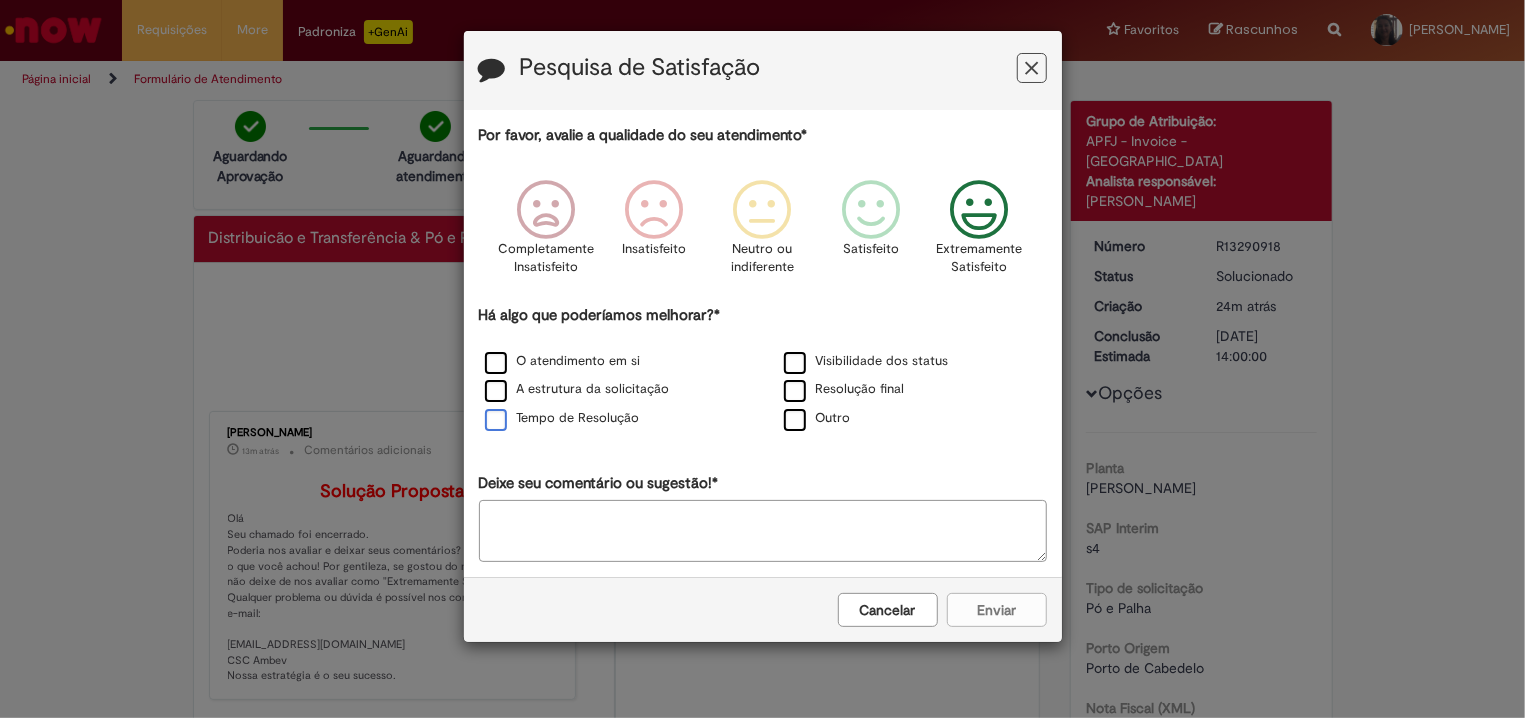 click on "Tempo de Resolução" at bounding box center [562, 418] 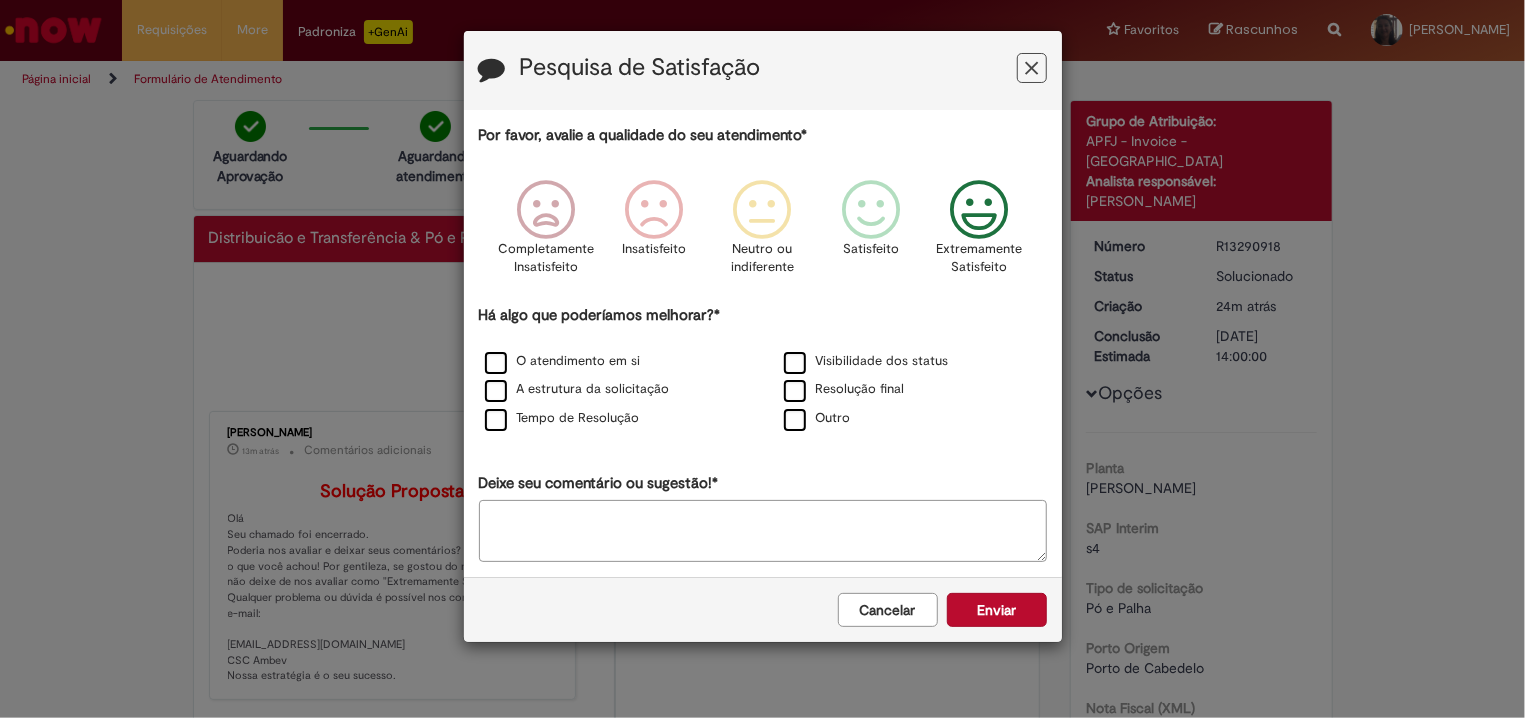 click on "Enviar" at bounding box center (997, 610) 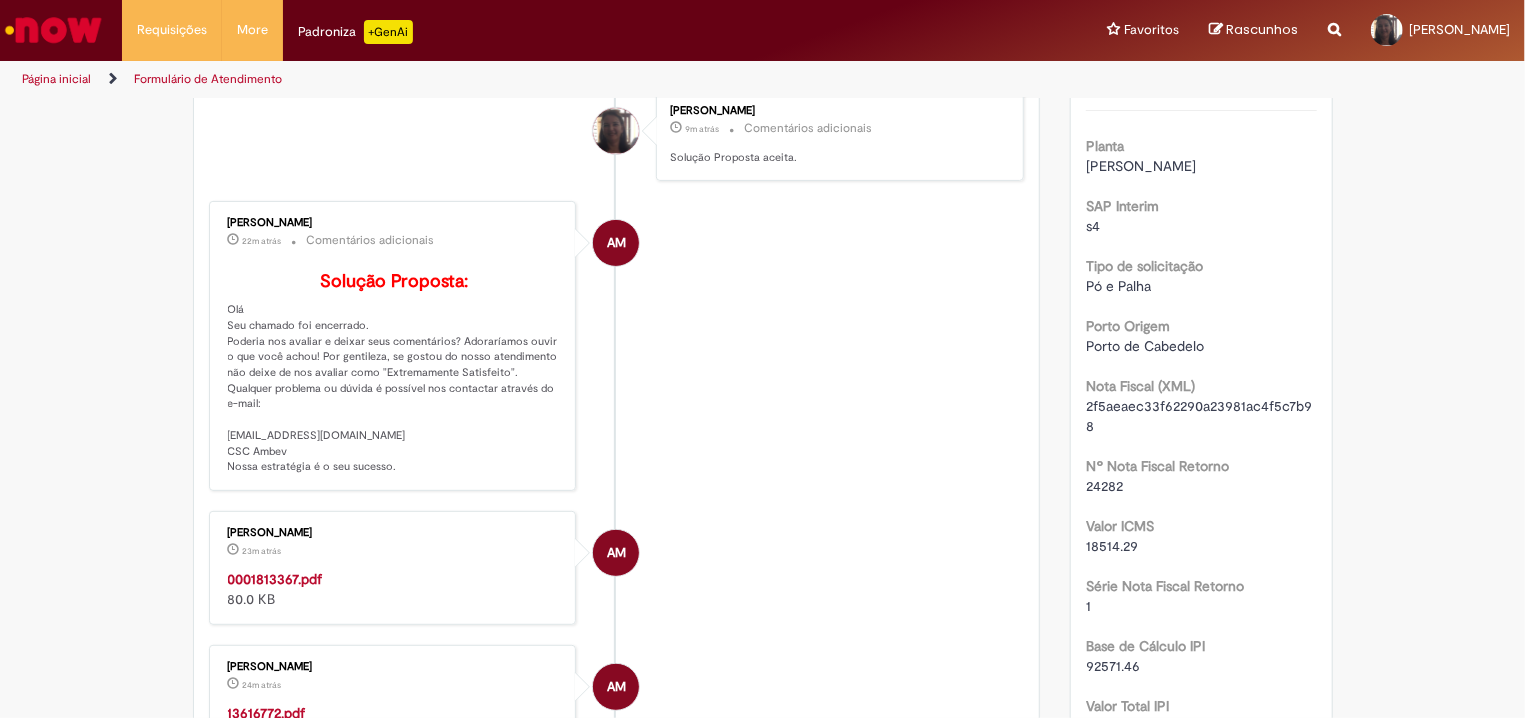 scroll, scrollTop: 0, scrollLeft: 0, axis: both 